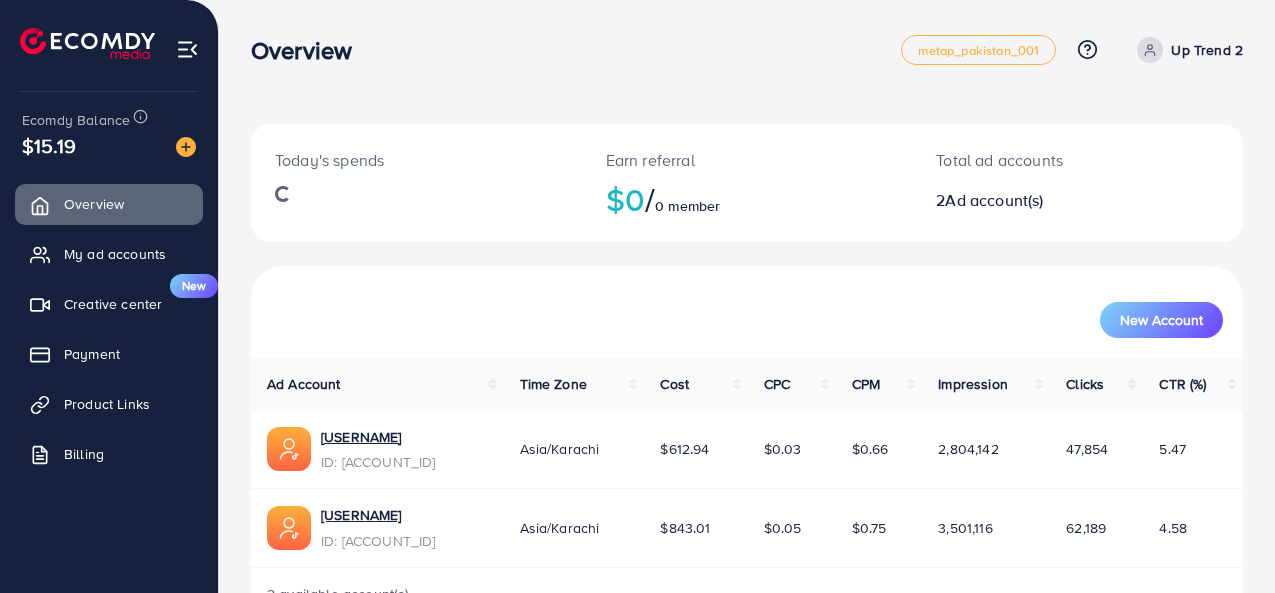 scroll, scrollTop: 0, scrollLeft: 0, axis: both 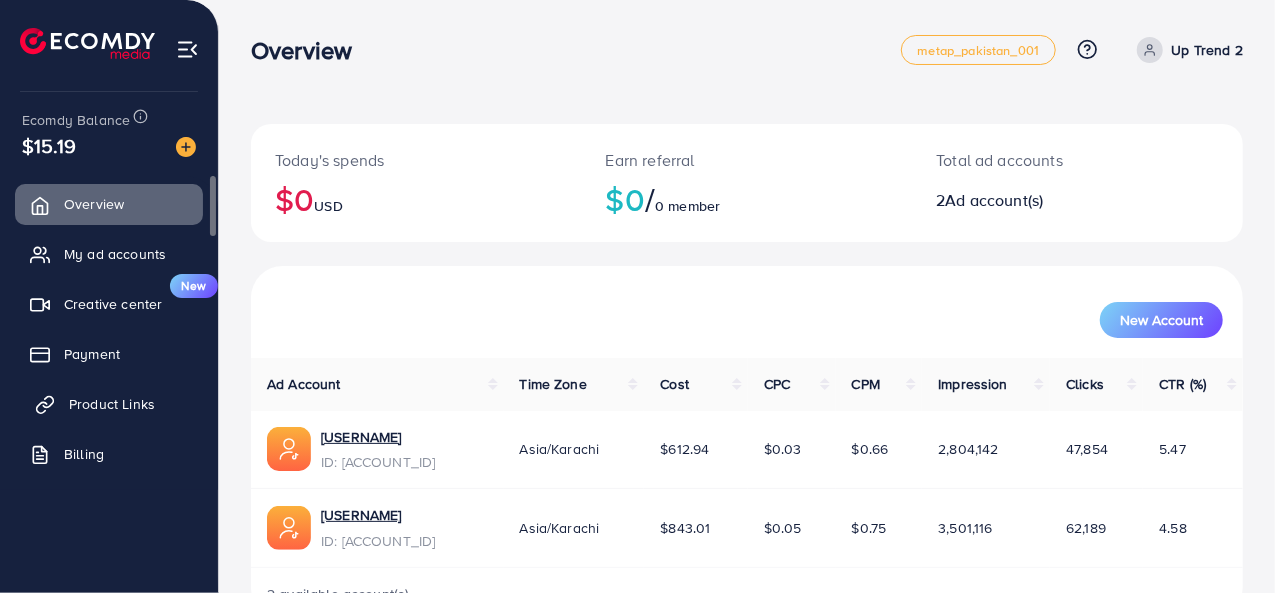 click on "Product Links" at bounding box center (112, 404) 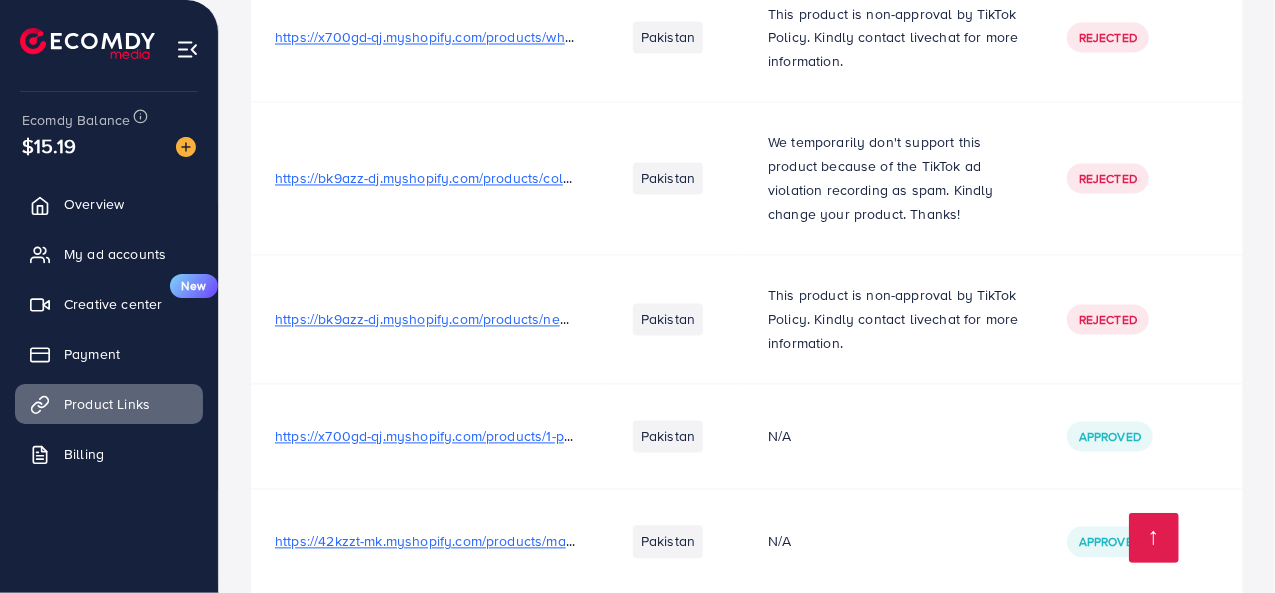 scroll, scrollTop: 5752, scrollLeft: 0, axis: vertical 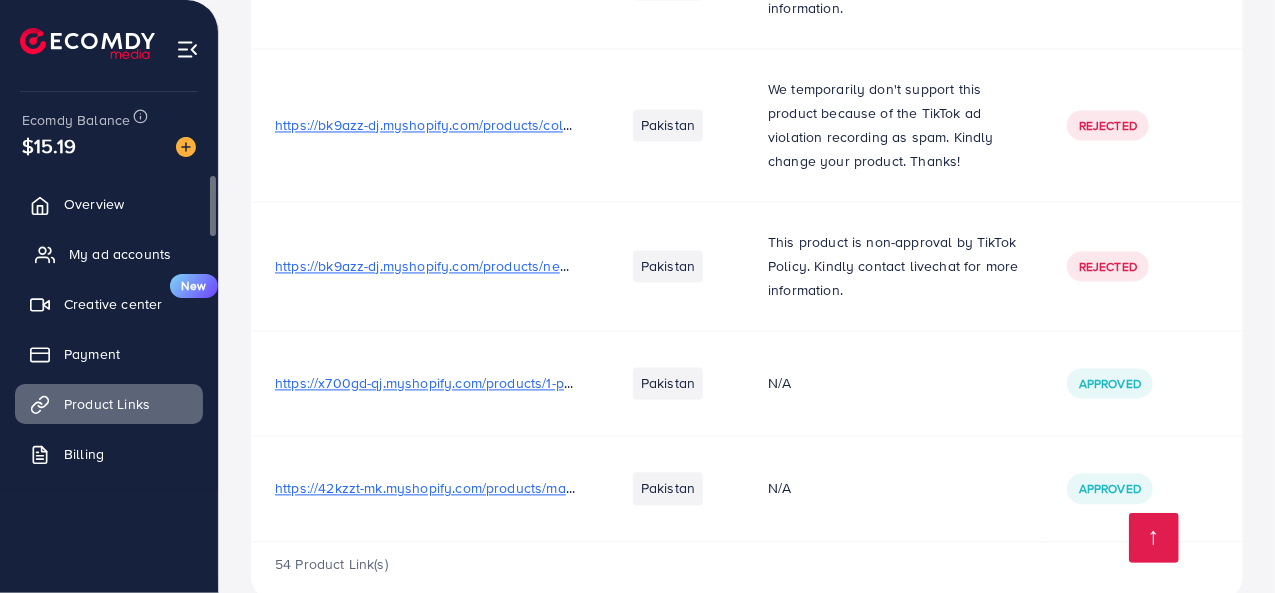 click on "My ad accounts" at bounding box center (120, 254) 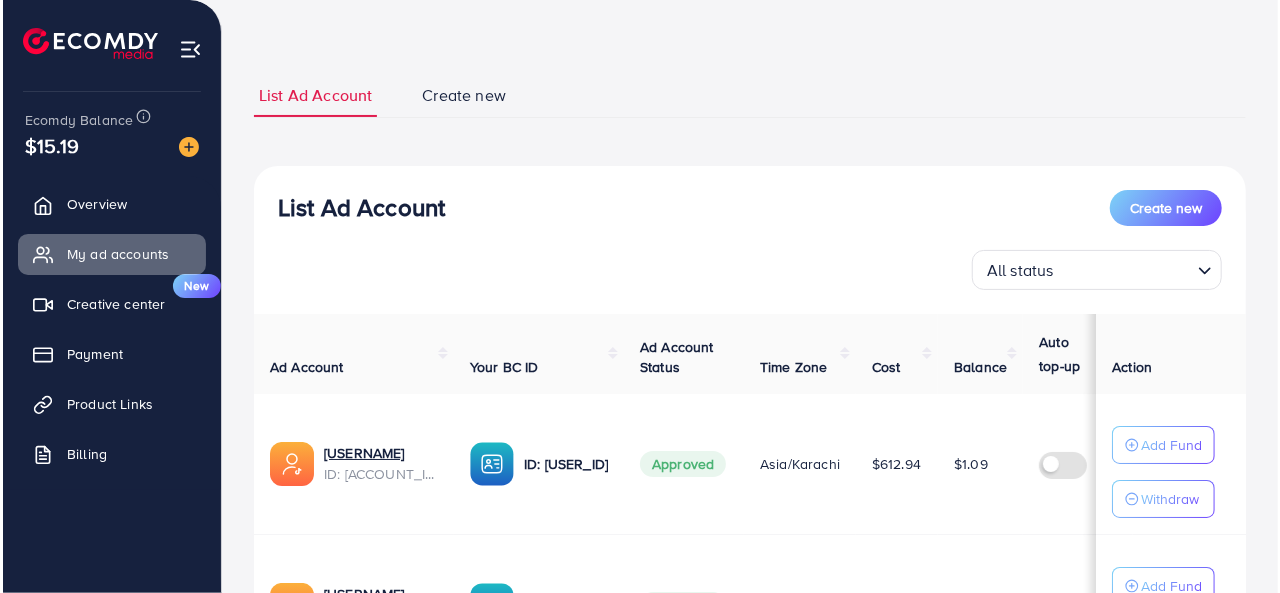 scroll, scrollTop: 301, scrollLeft: 0, axis: vertical 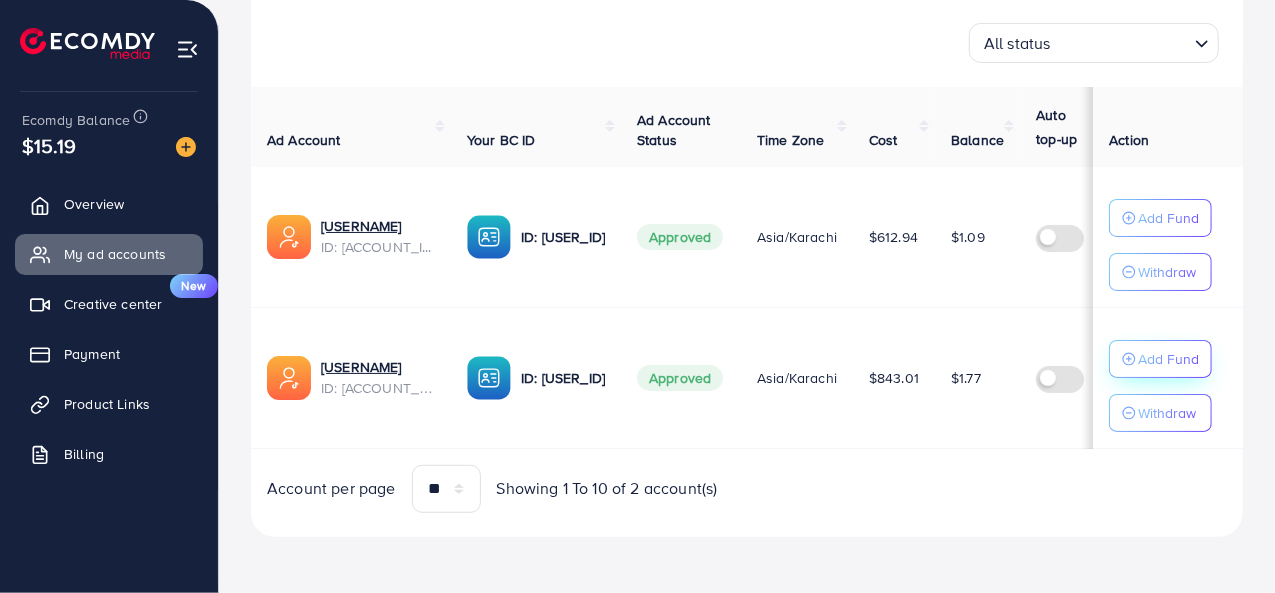 click on "Add Fund" at bounding box center [1168, 218] 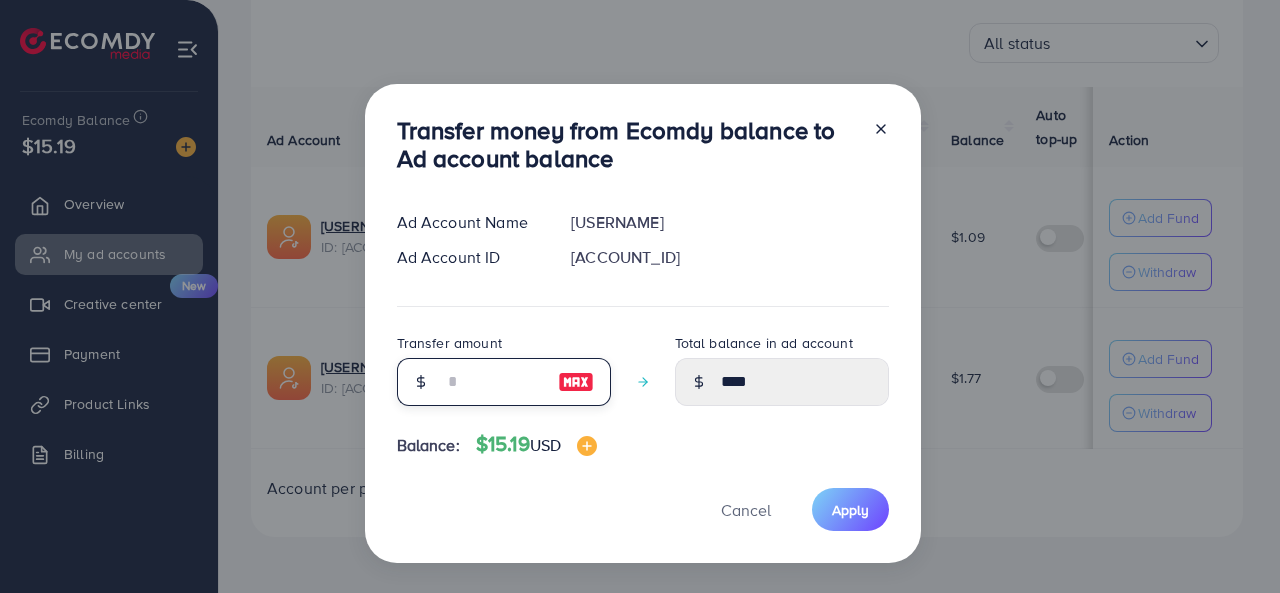 click at bounding box center [493, 382] 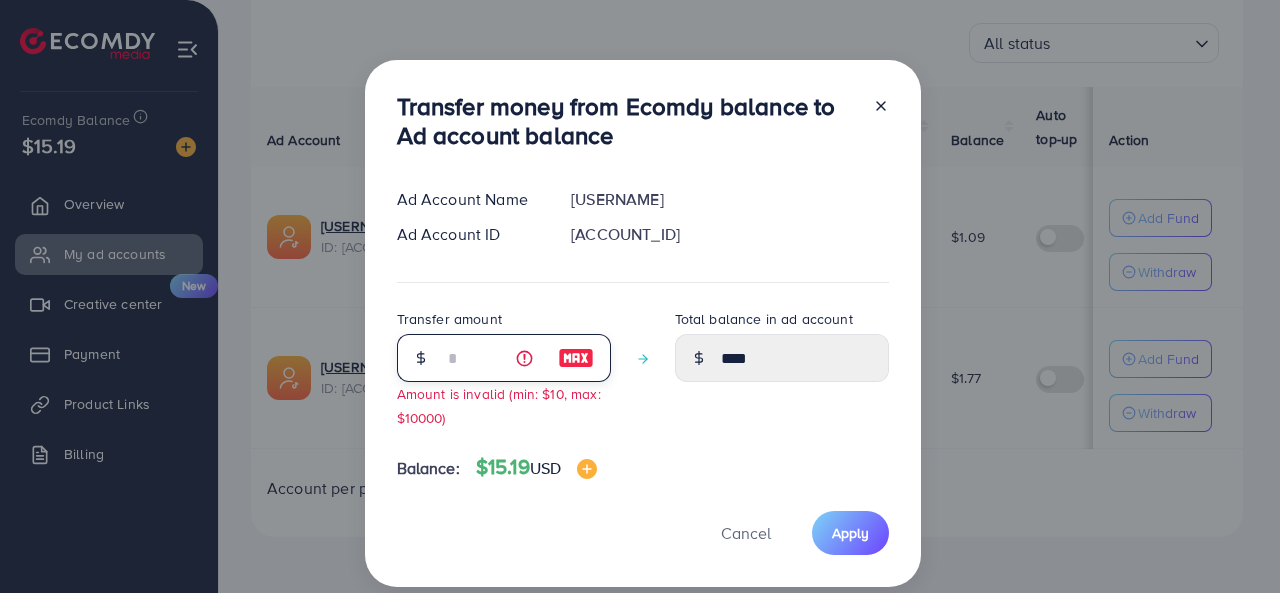 type on "****" 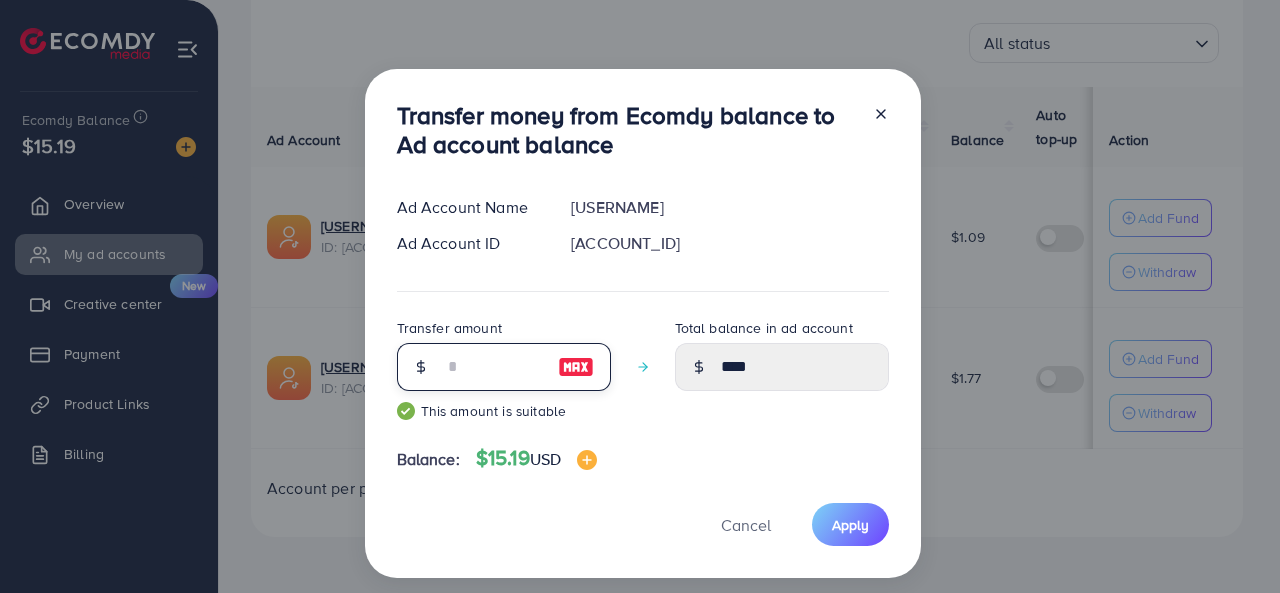 type on "*****" 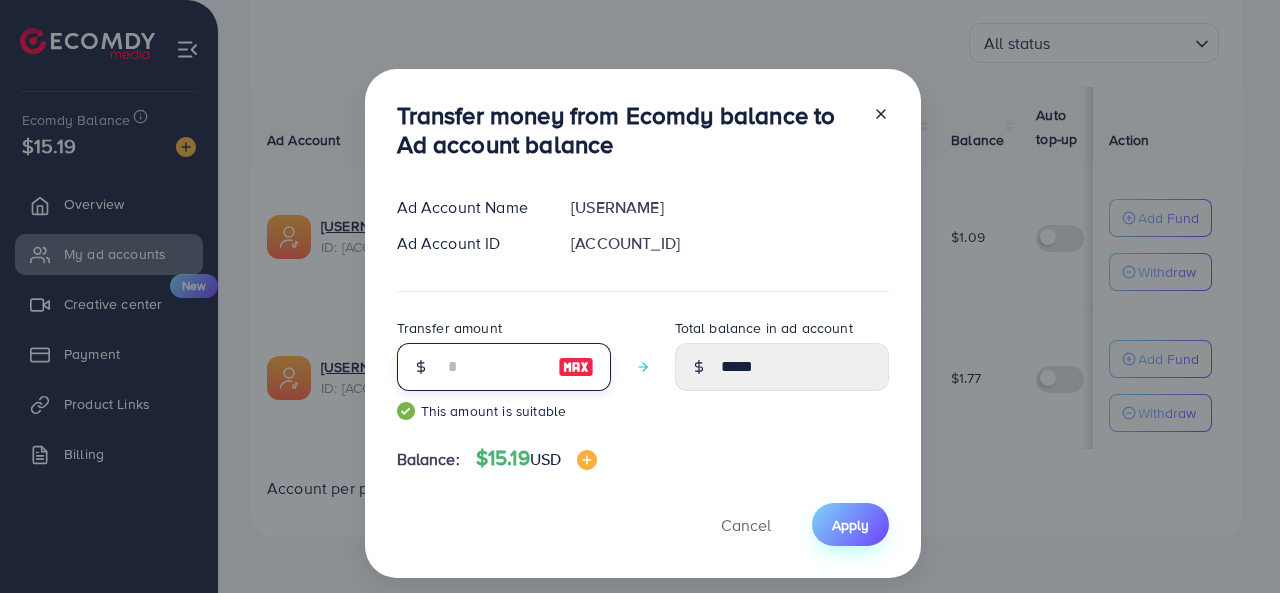 type on "**" 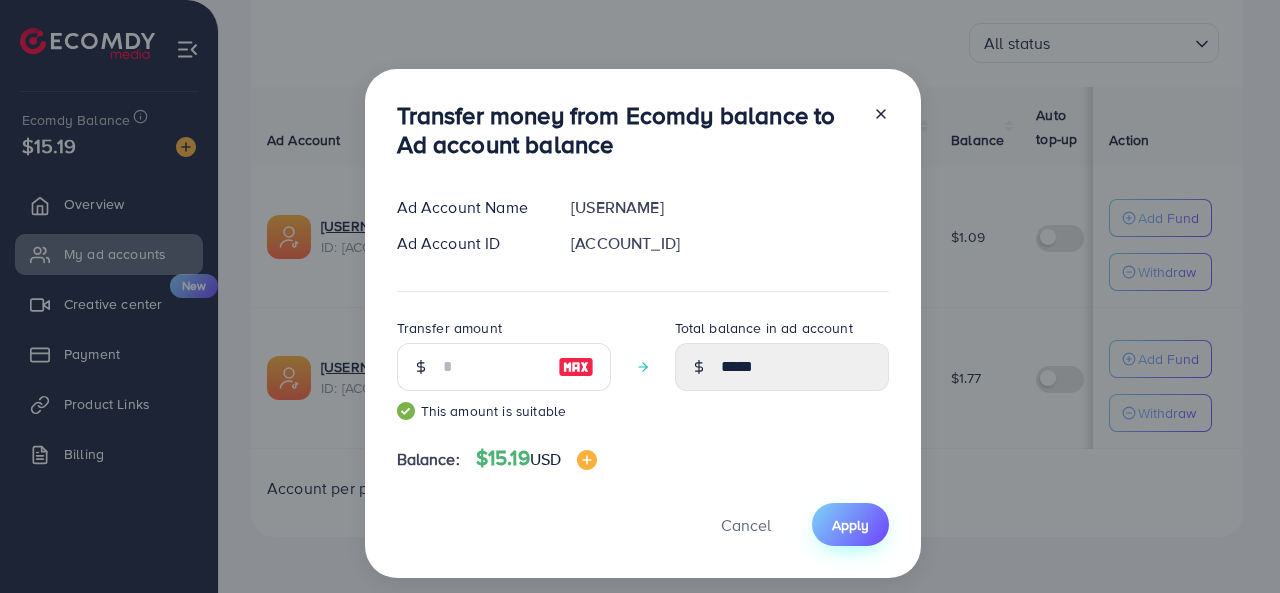 click on "Apply" at bounding box center (850, 525) 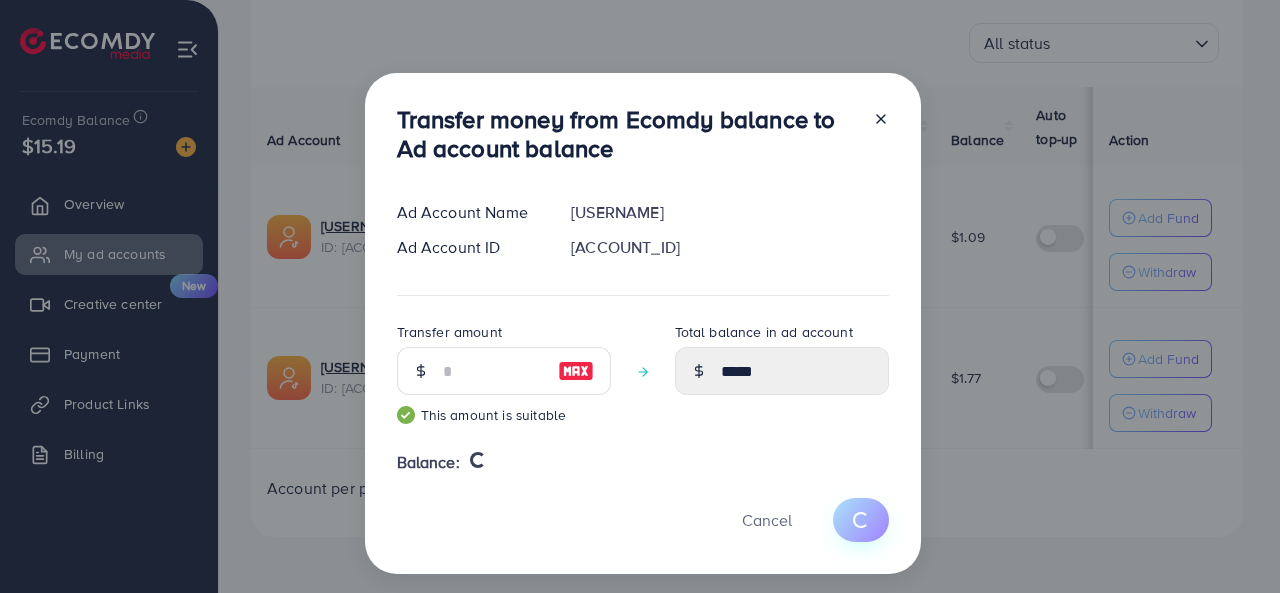 type 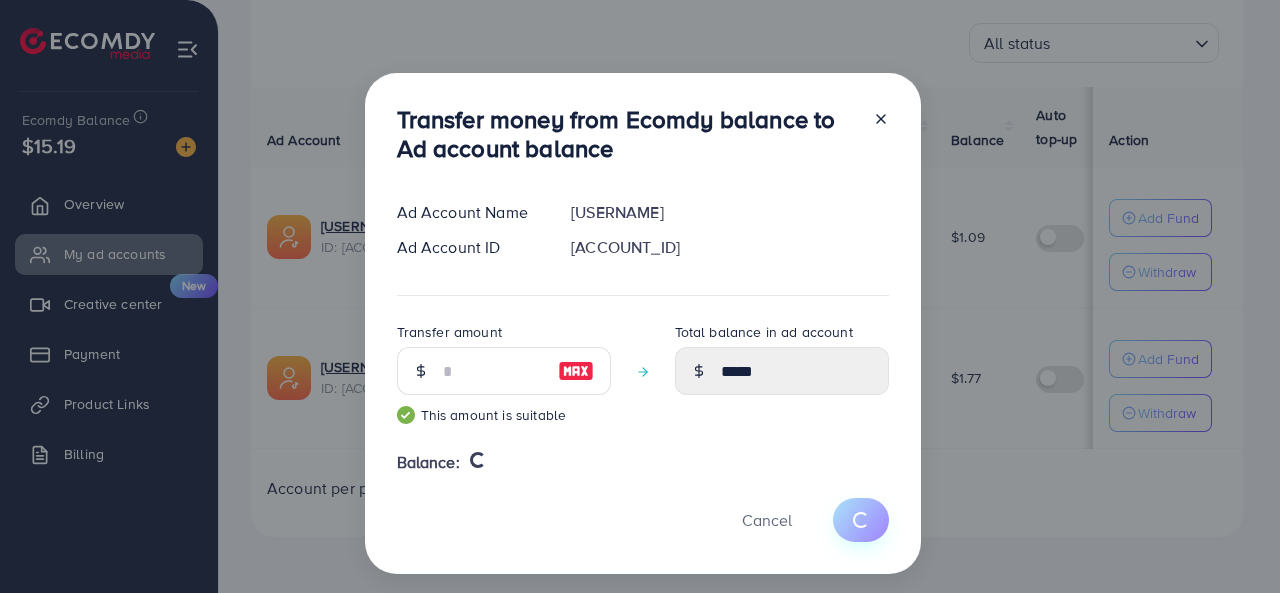 type on "****" 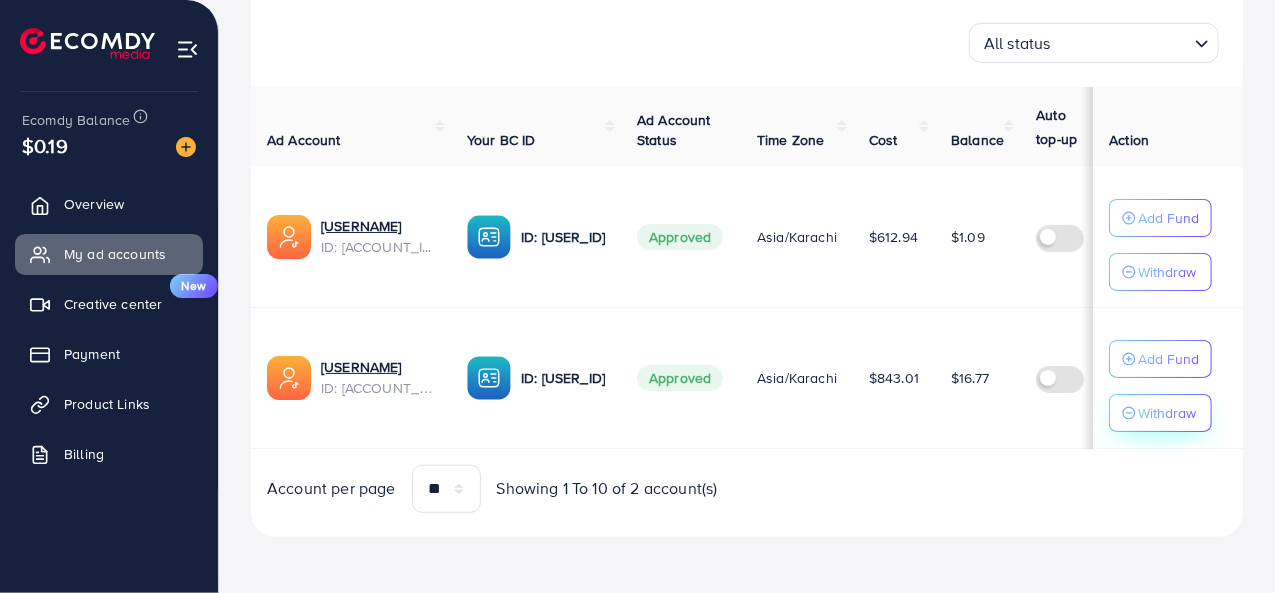 click on "Withdraw" at bounding box center (1167, 272) 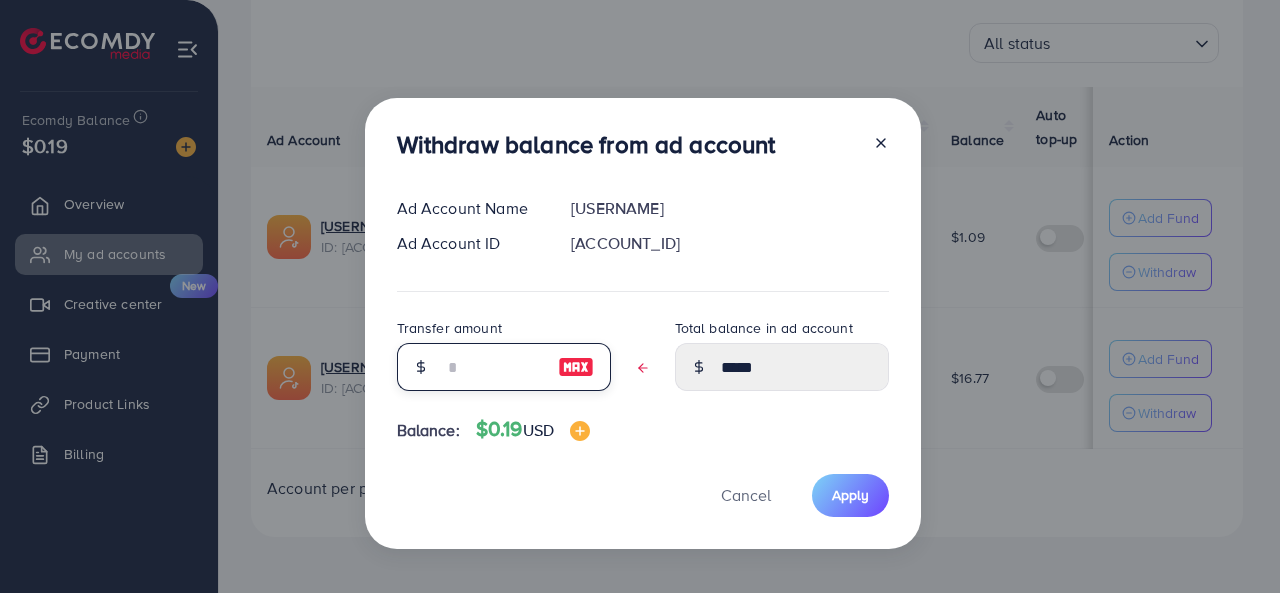 click at bounding box center [493, 367] 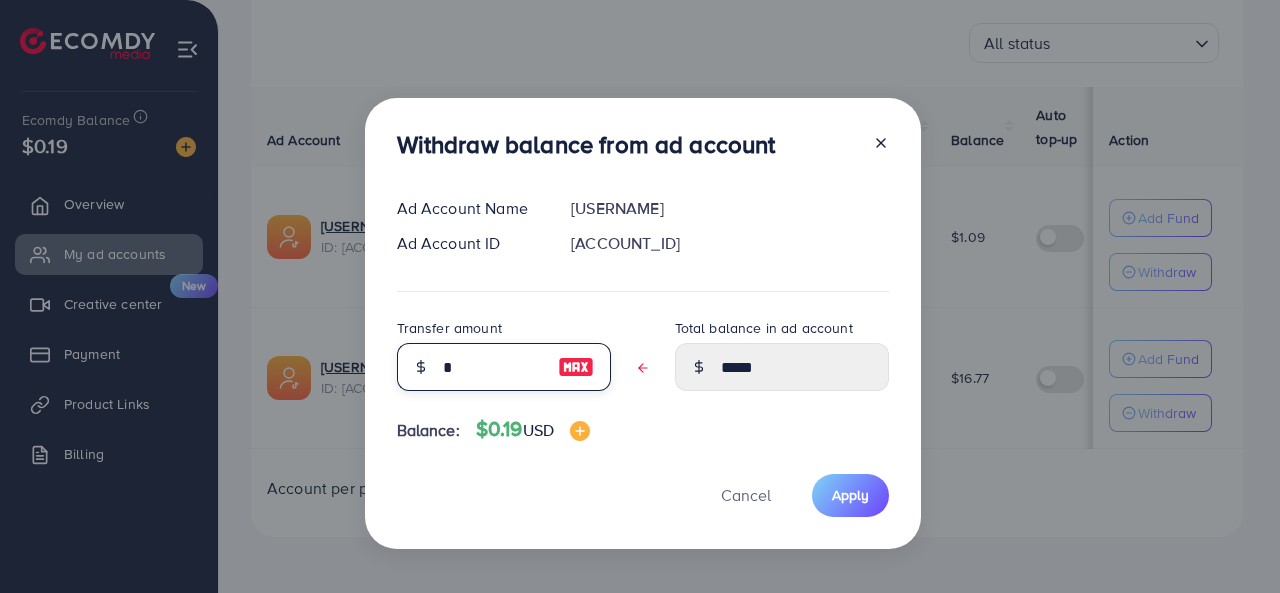 type on "*****" 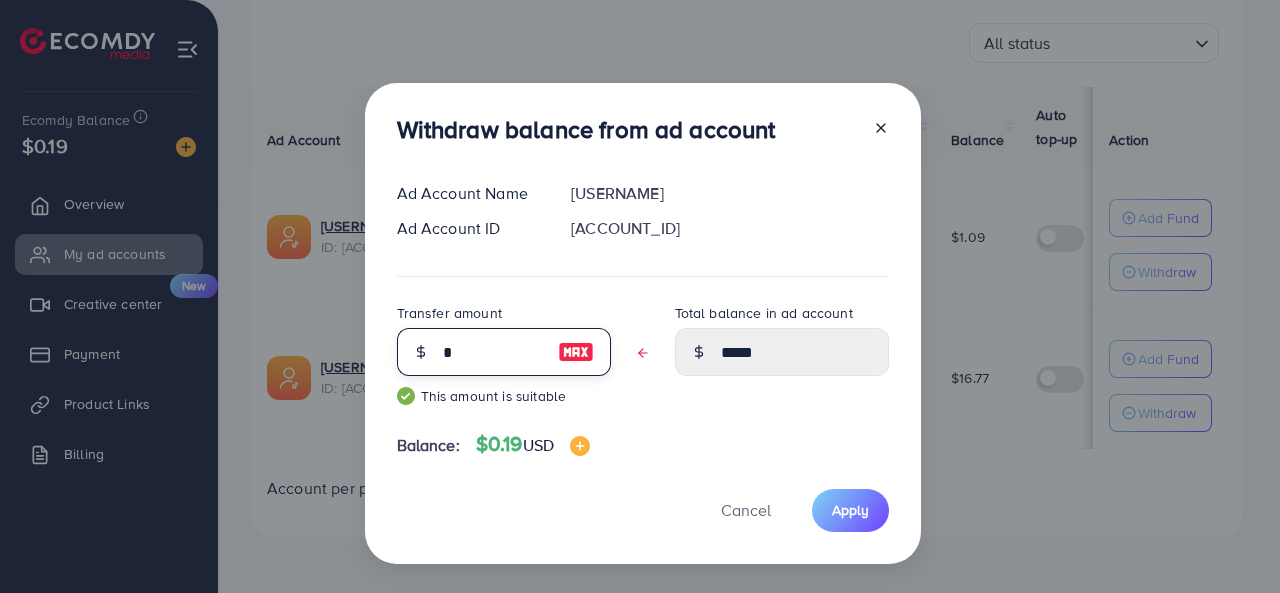 type on "**" 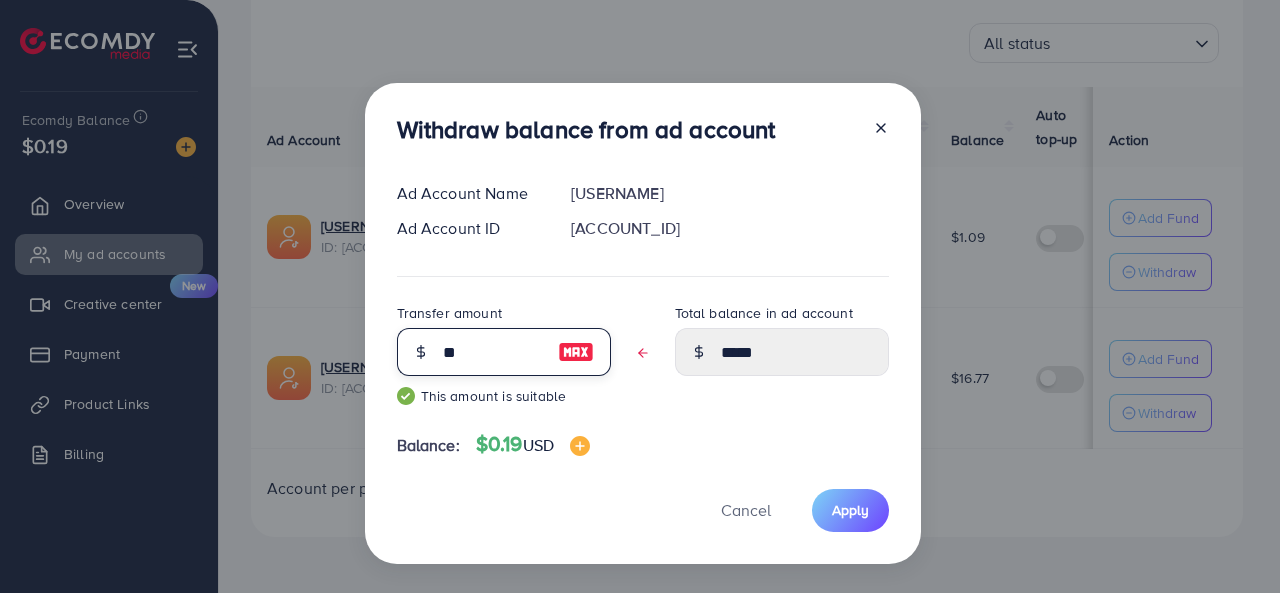 type on "****" 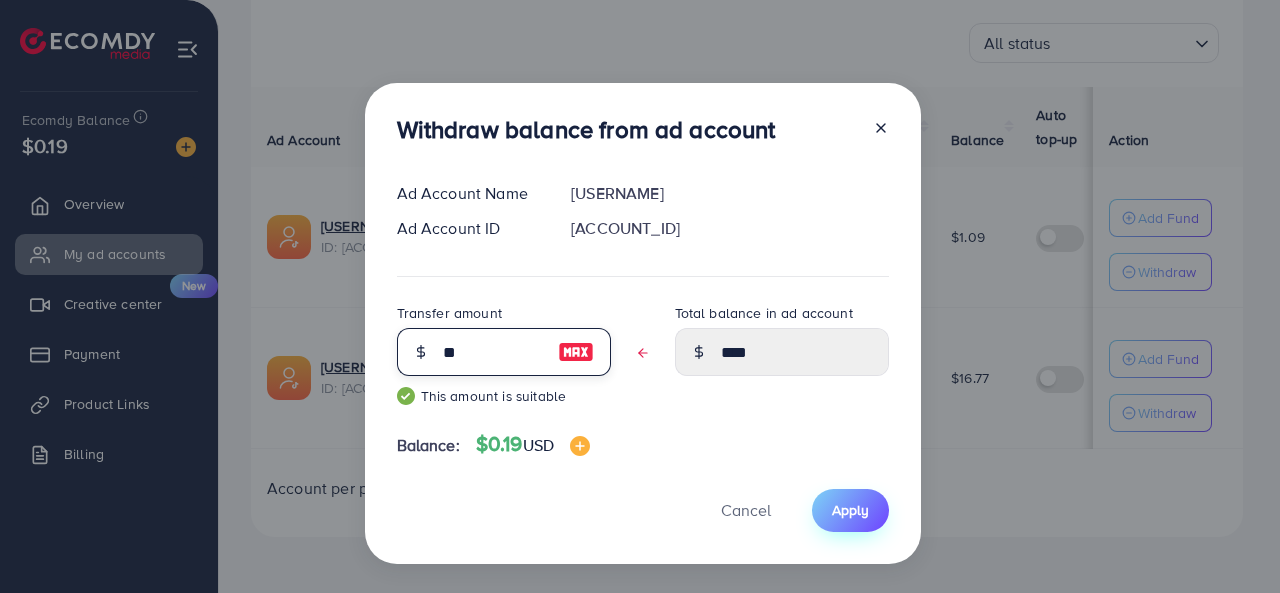 type on "**" 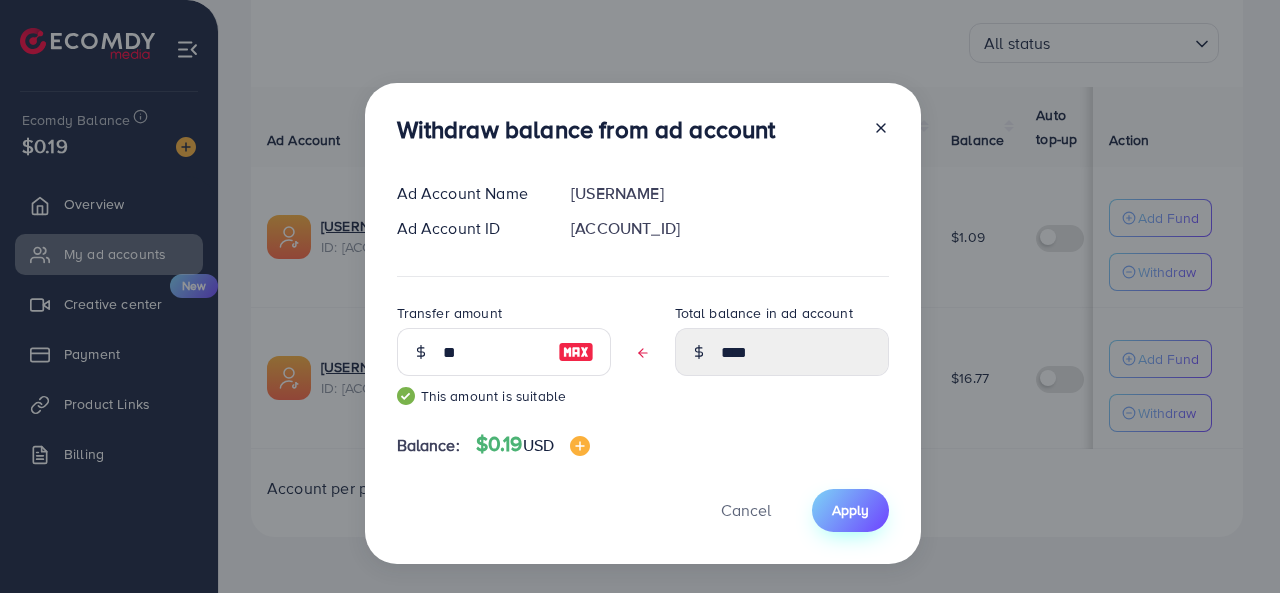 click on "Apply" at bounding box center (850, 510) 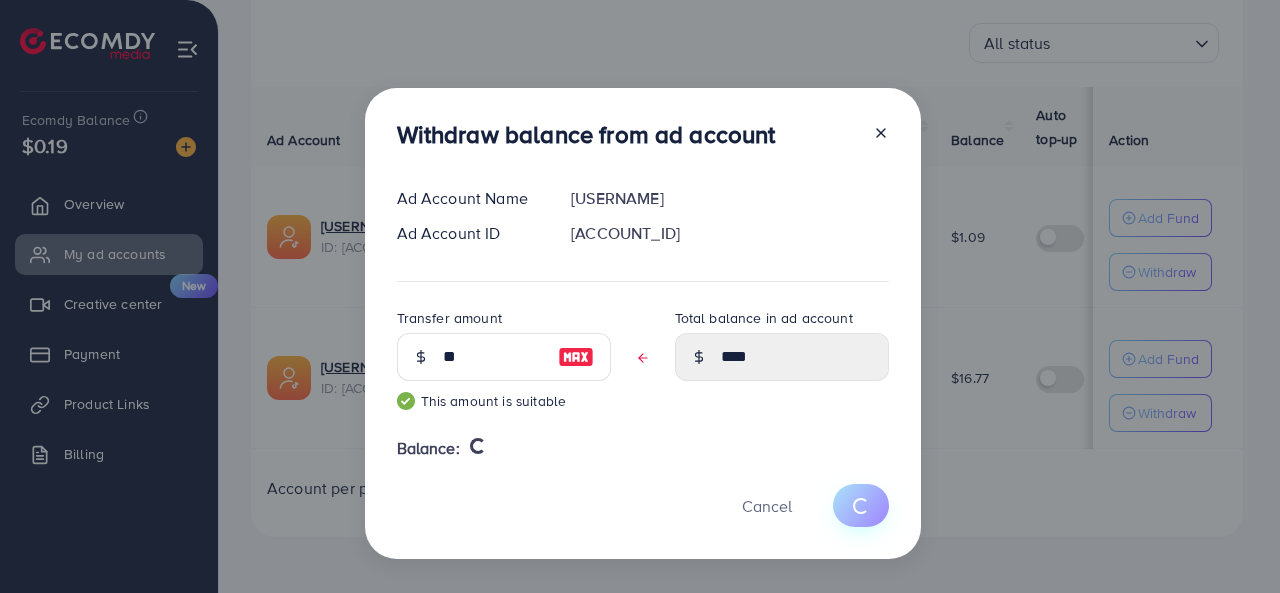 type 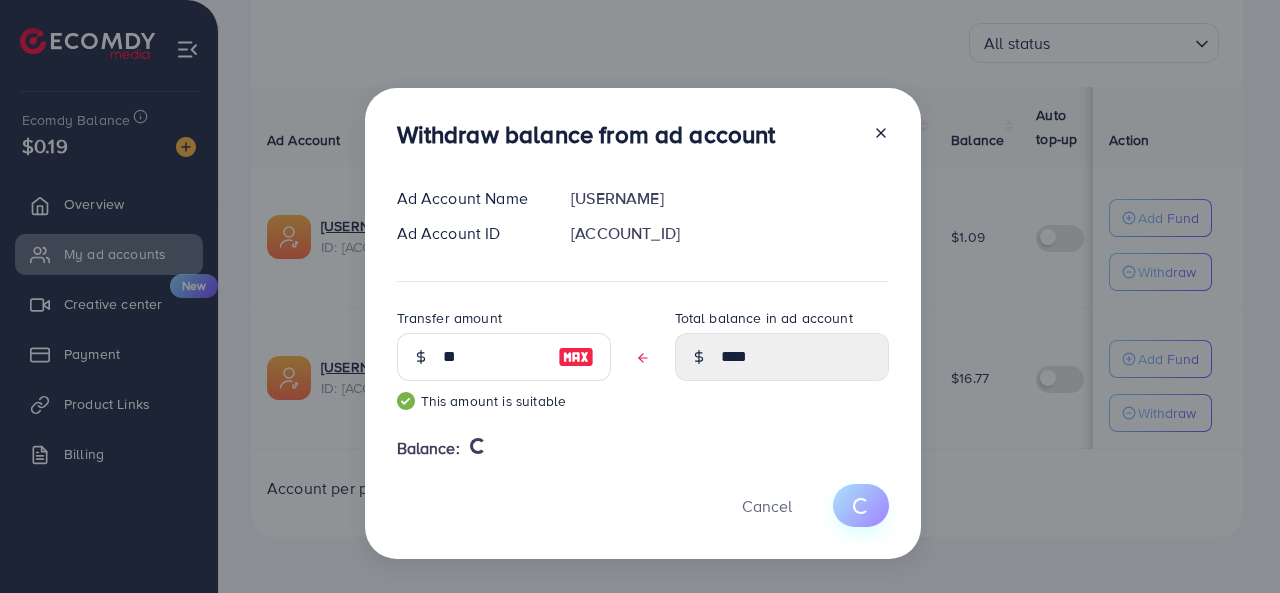 type on "*****" 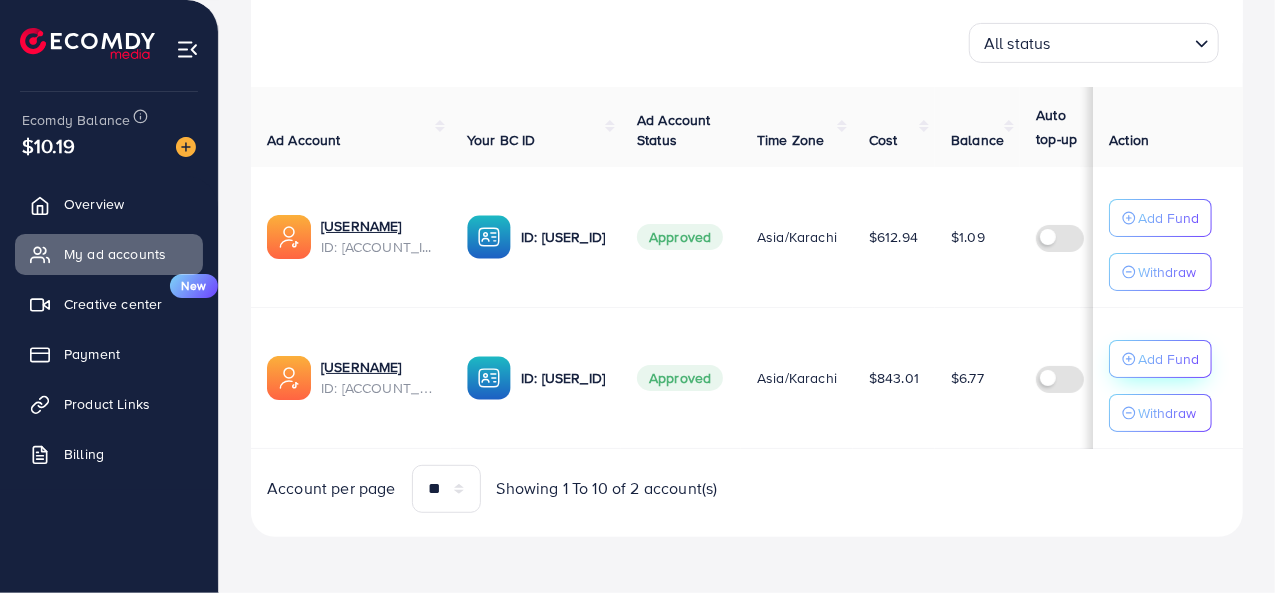 click on "Add Fund" at bounding box center (1168, 218) 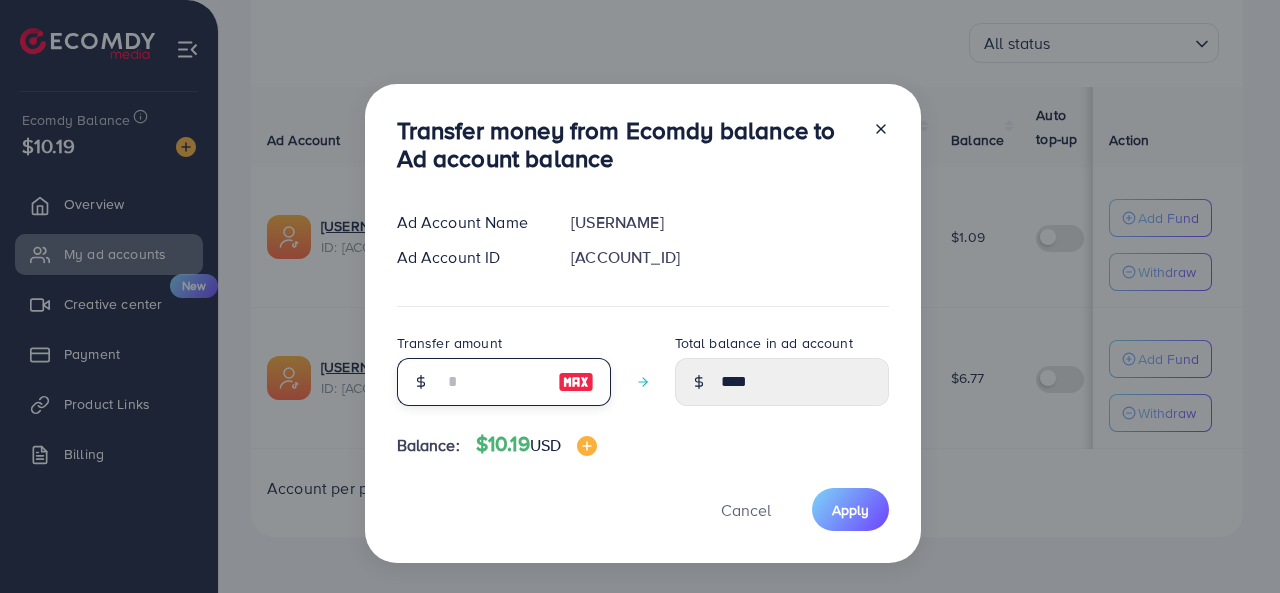 click at bounding box center (493, 382) 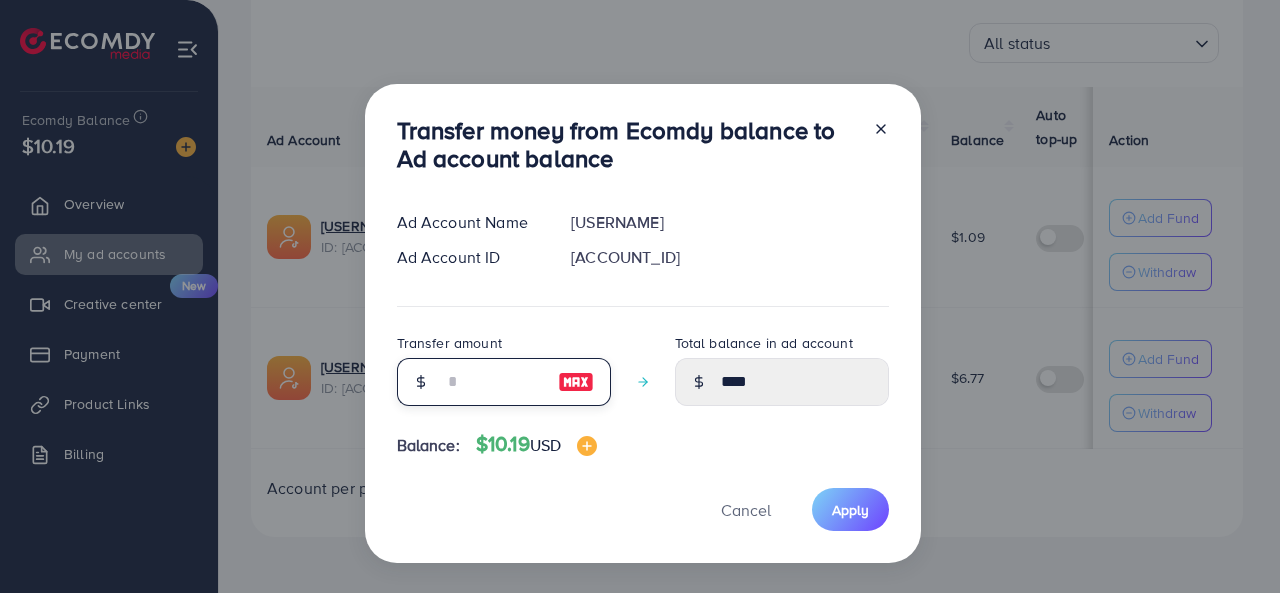 type on "*" 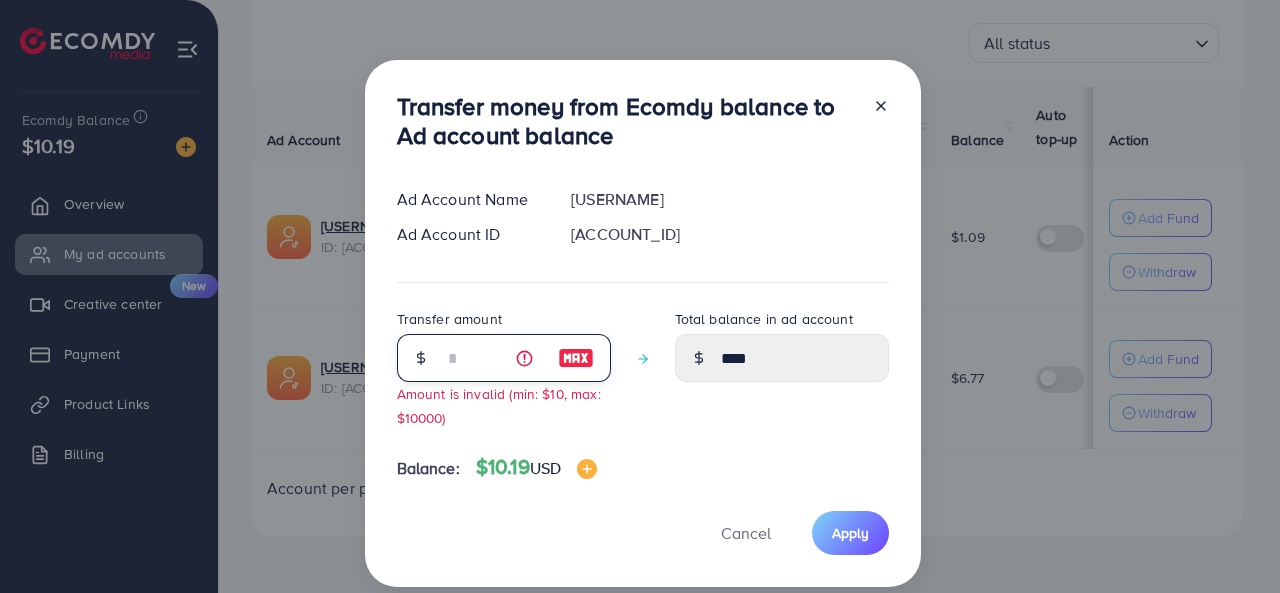 type on "****" 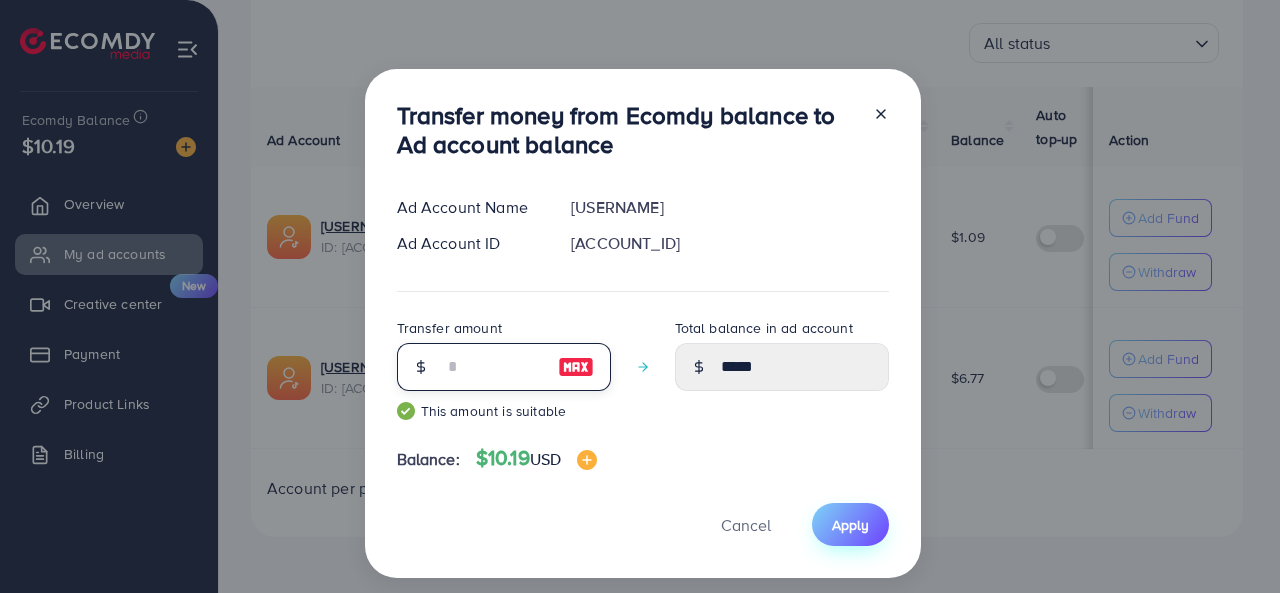 type on "**" 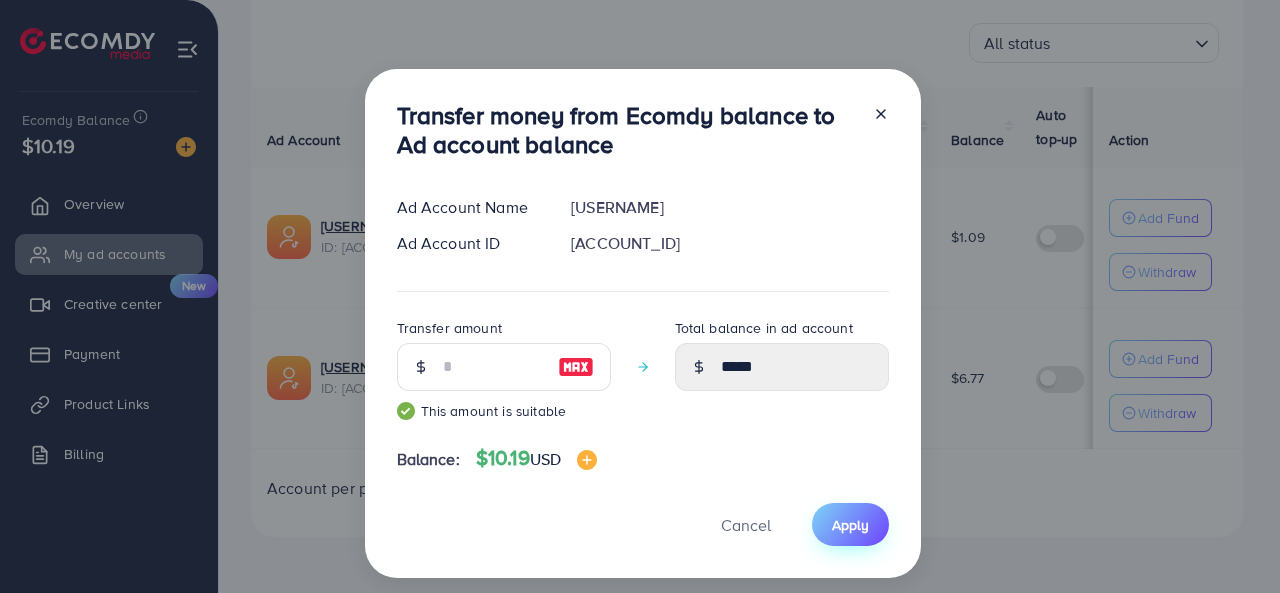 click on "Apply" at bounding box center [850, 525] 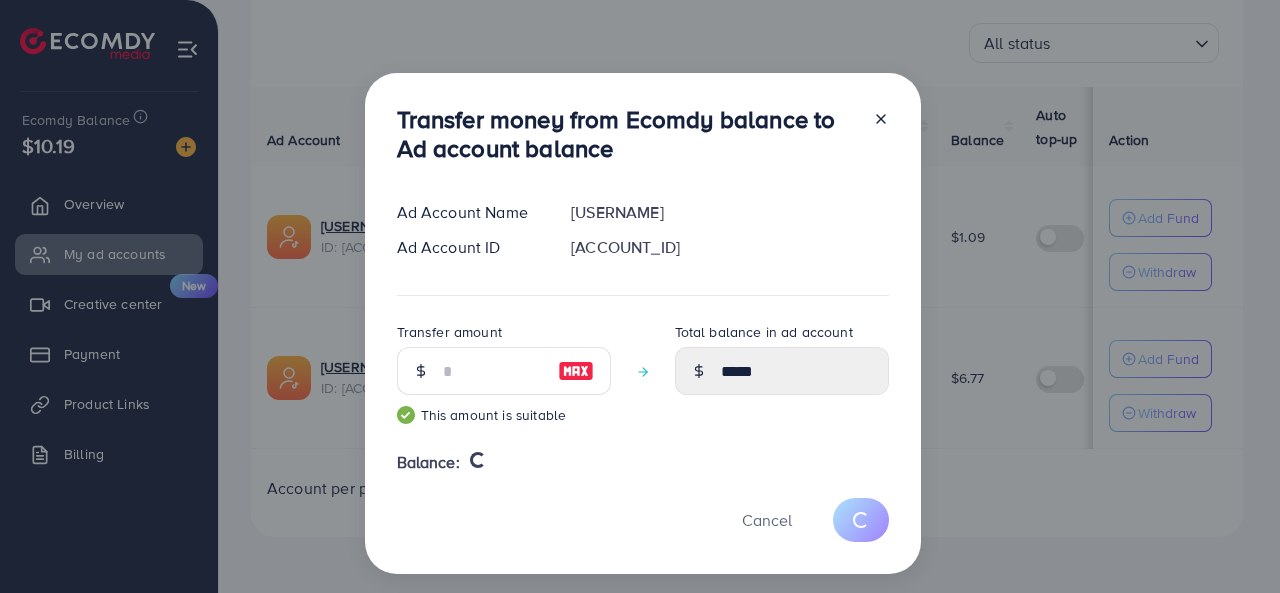 type 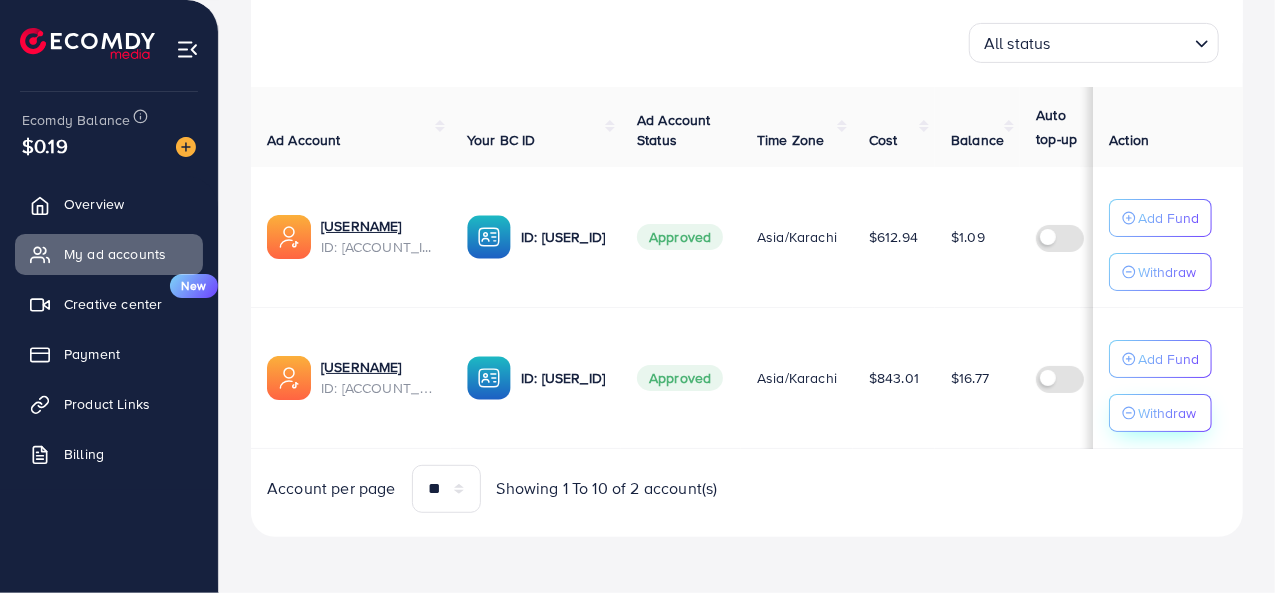 click on "Withdraw" at bounding box center (1167, 272) 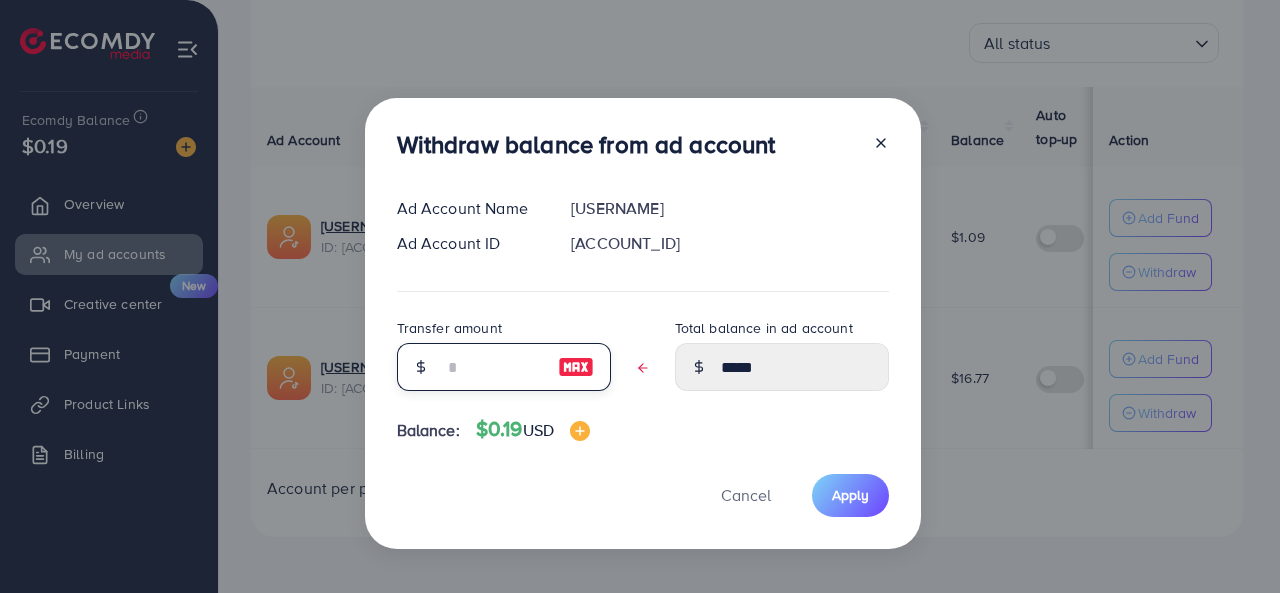 click at bounding box center [493, 367] 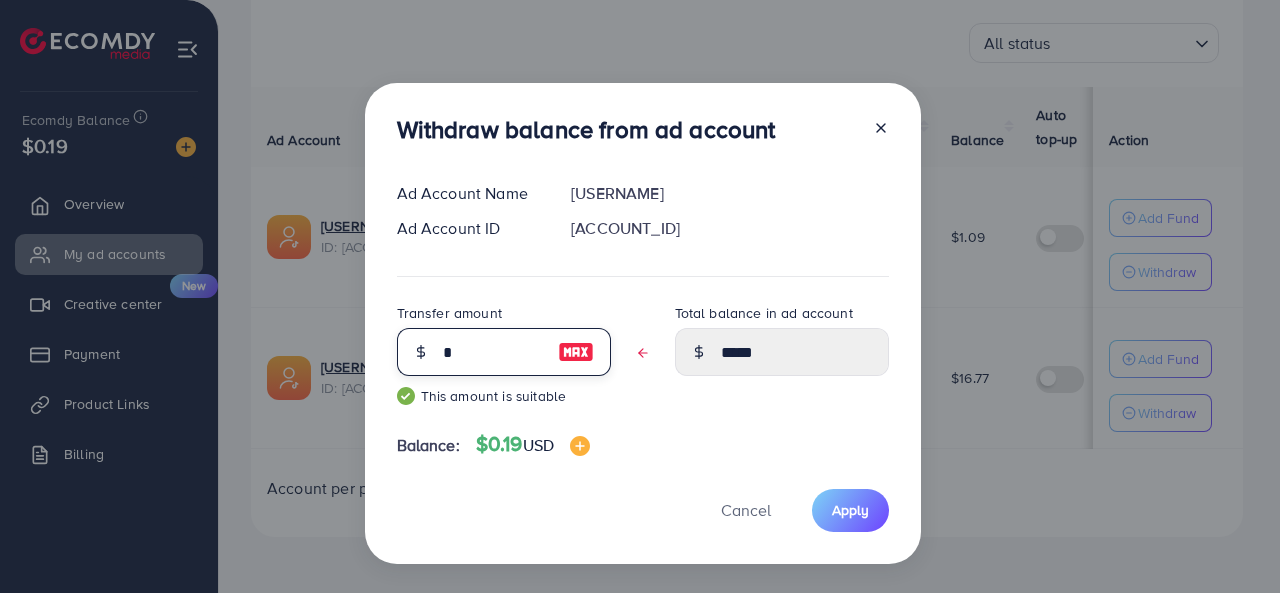 type on "*****" 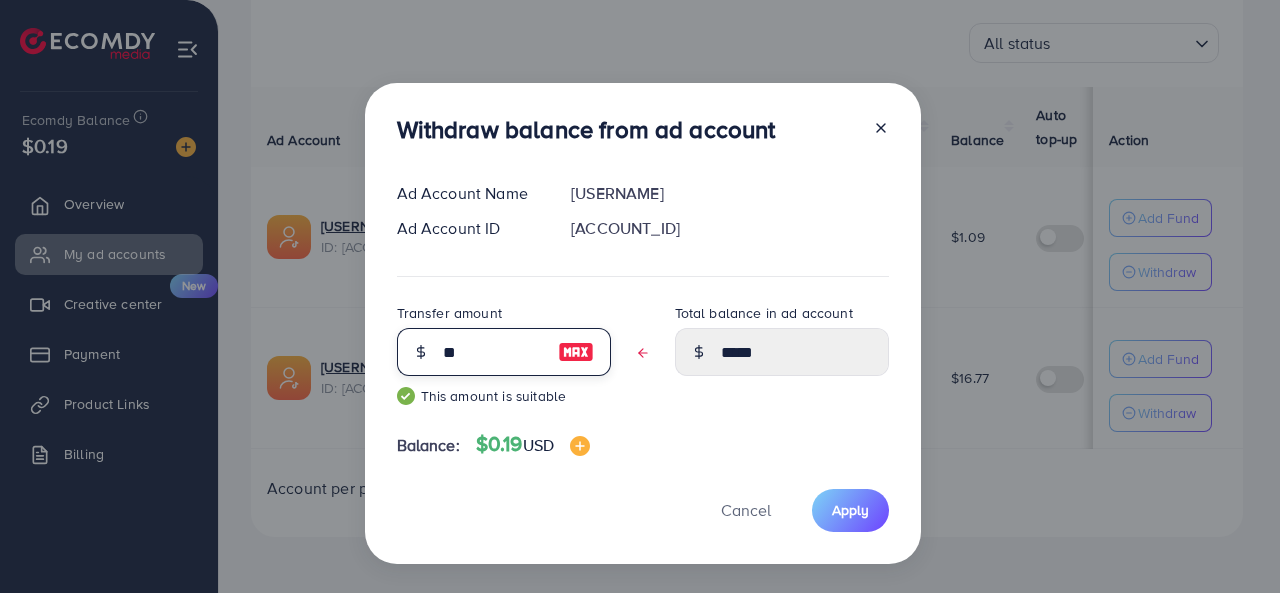 type on "****" 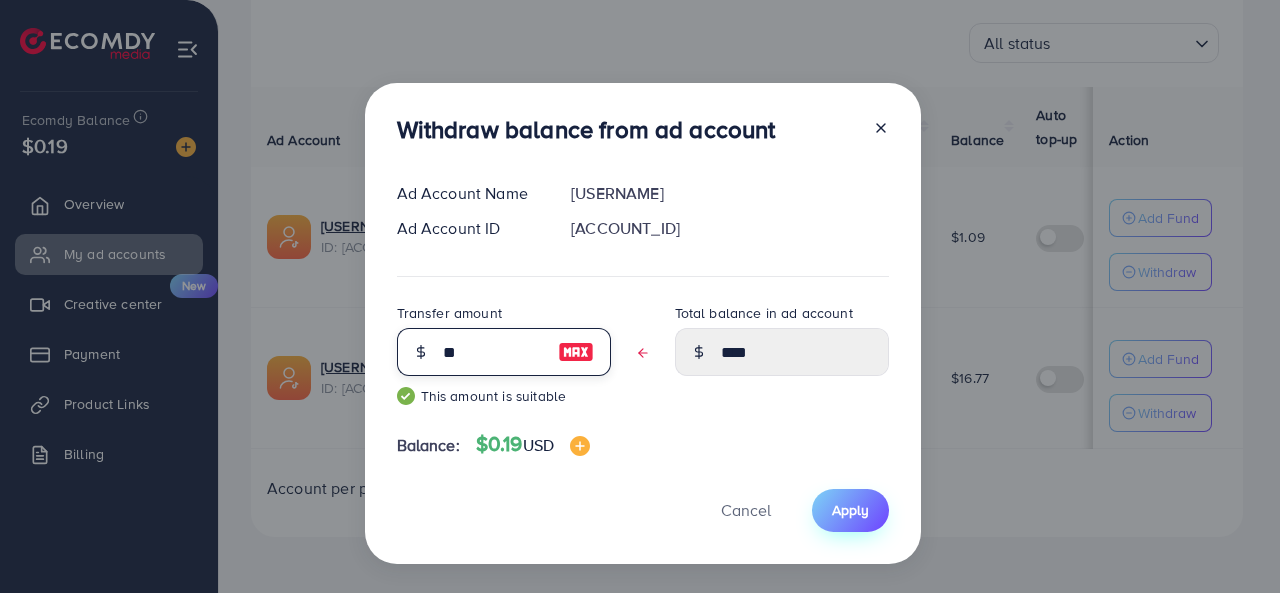 type on "**" 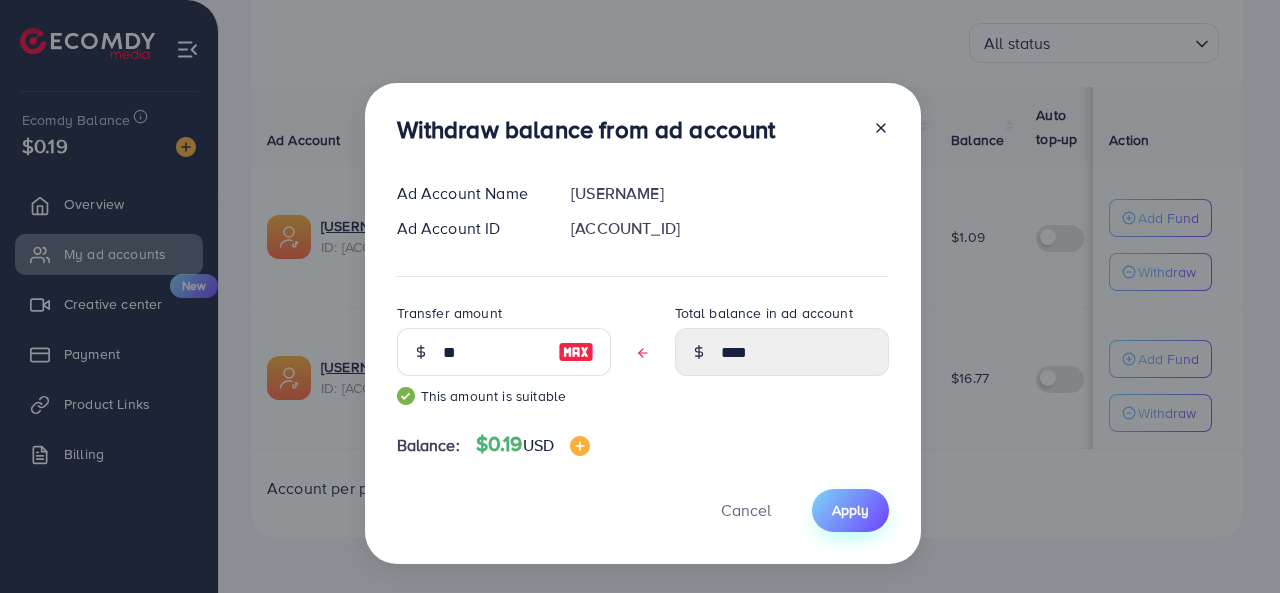 click on "Apply" at bounding box center (850, 510) 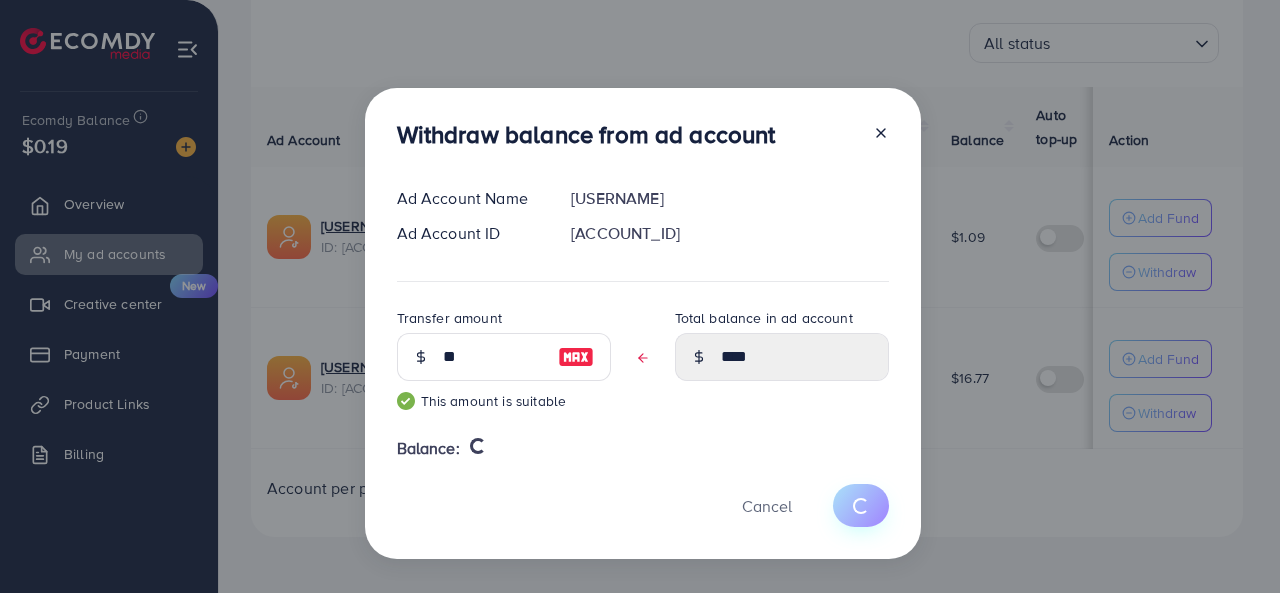 type 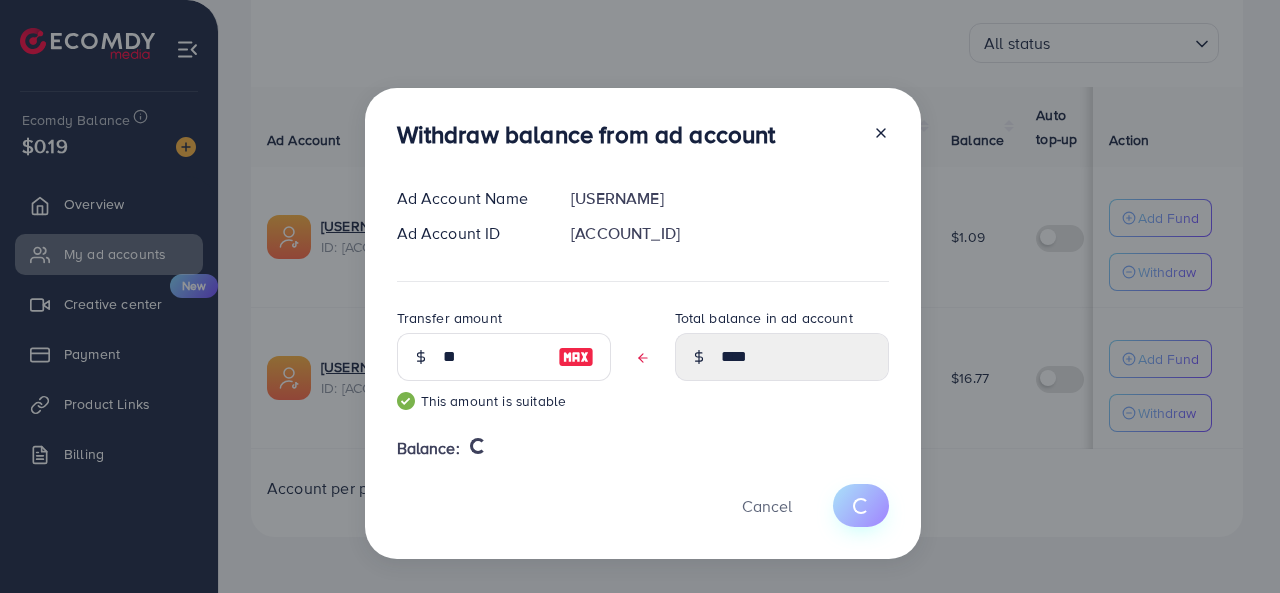 type on "*****" 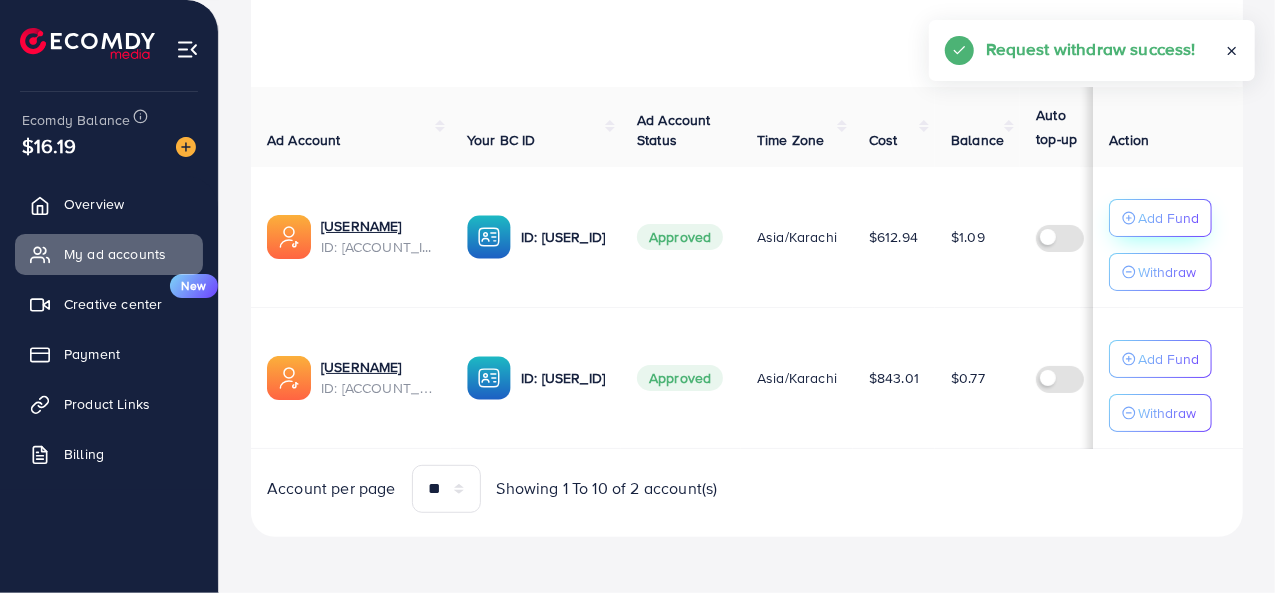 click on "Add Fund" at bounding box center [1168, 218] 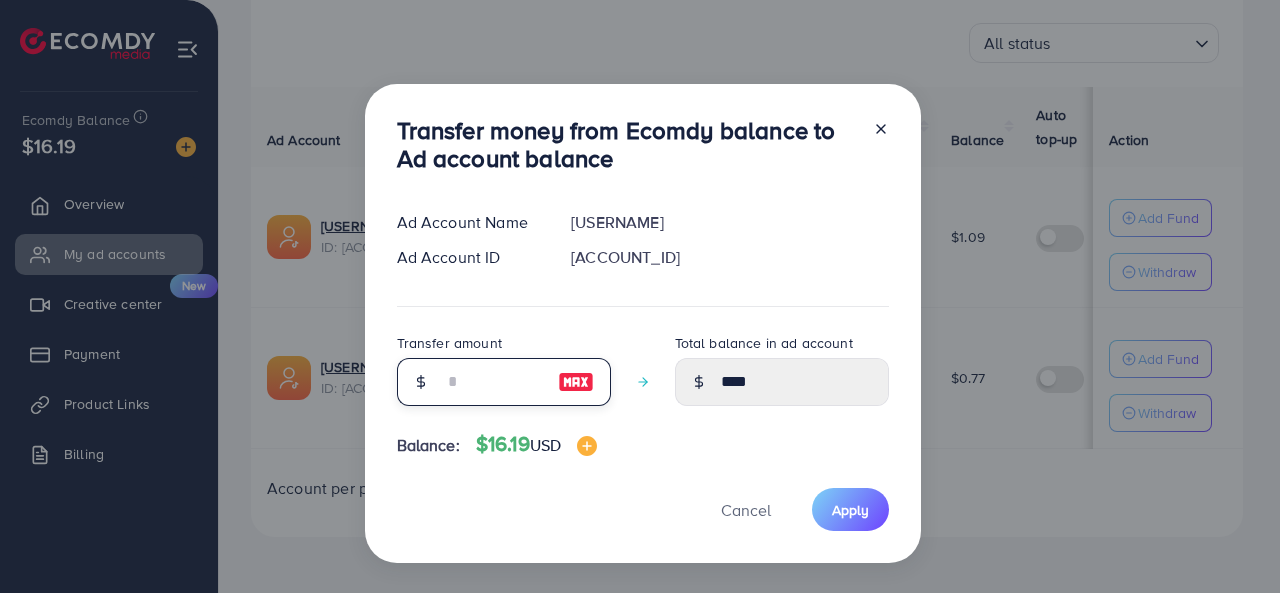 click at bounding box center [493, 382] 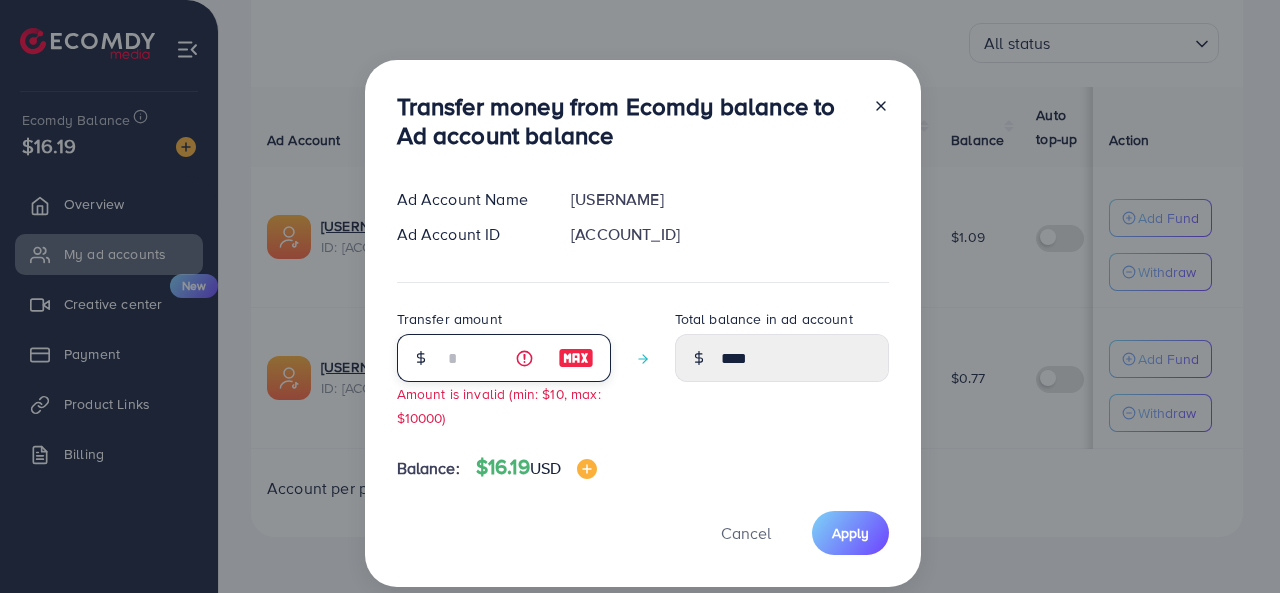 type on "****" 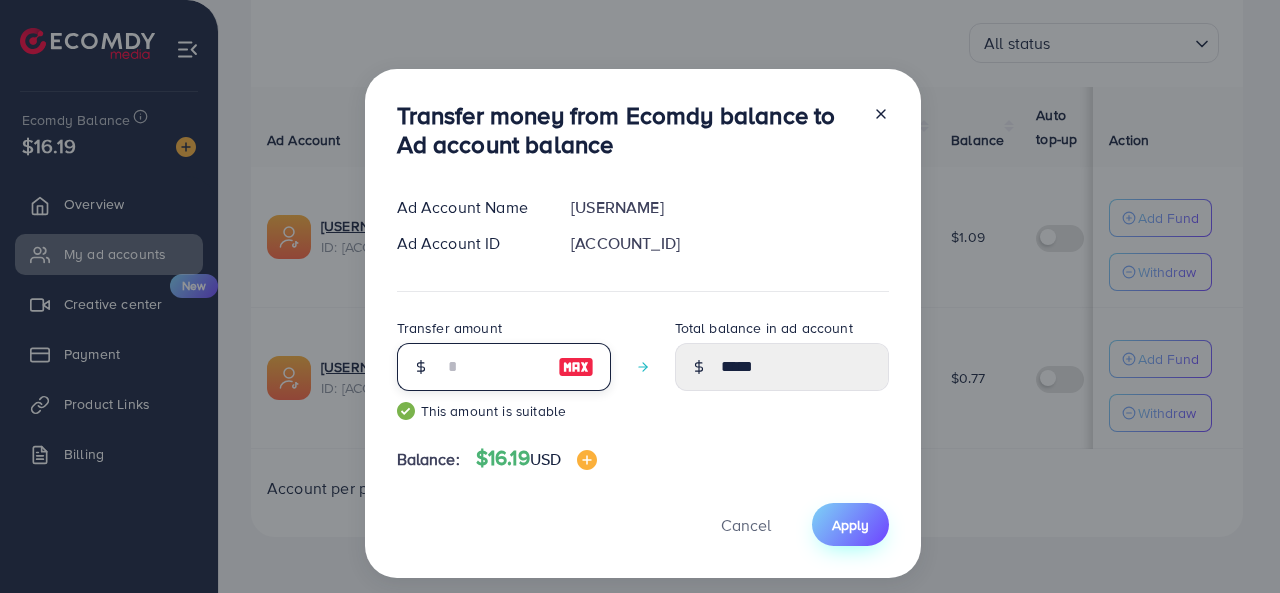 type on "**" 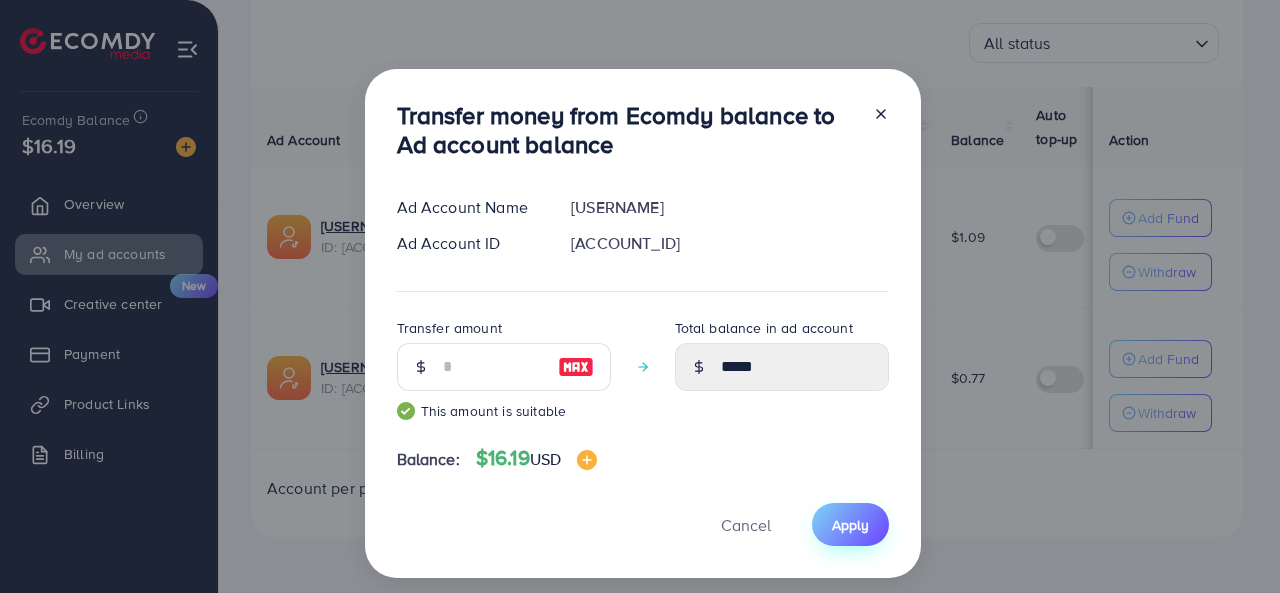 click on "Apply" at bounding box center (850, 524) 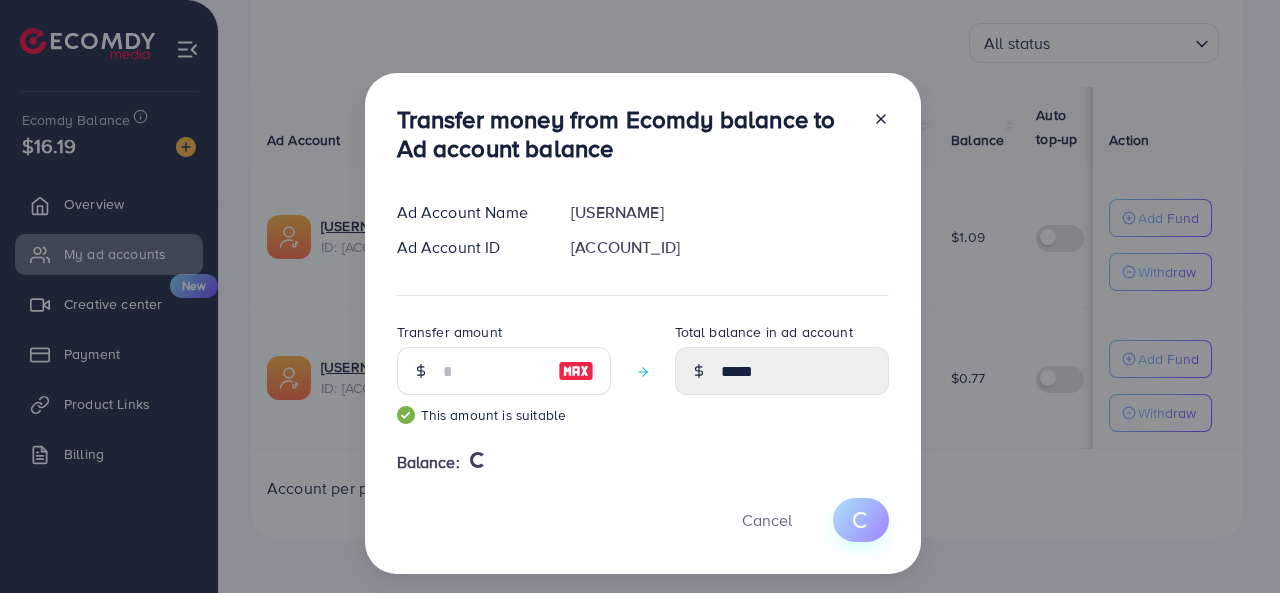 type 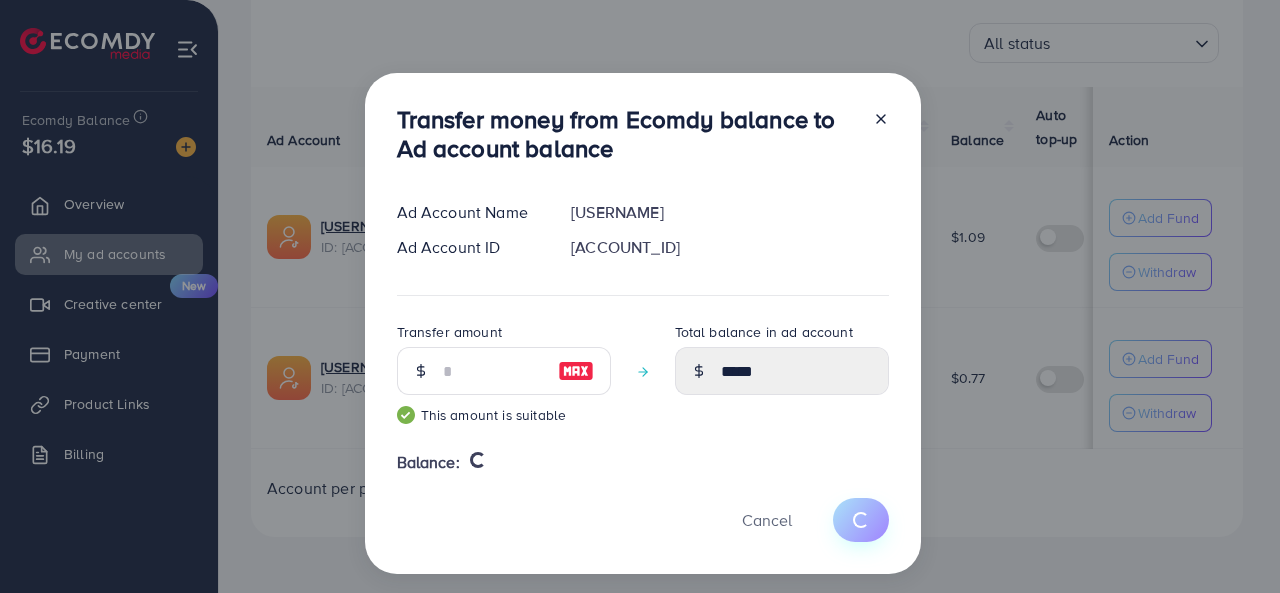 type on "****" 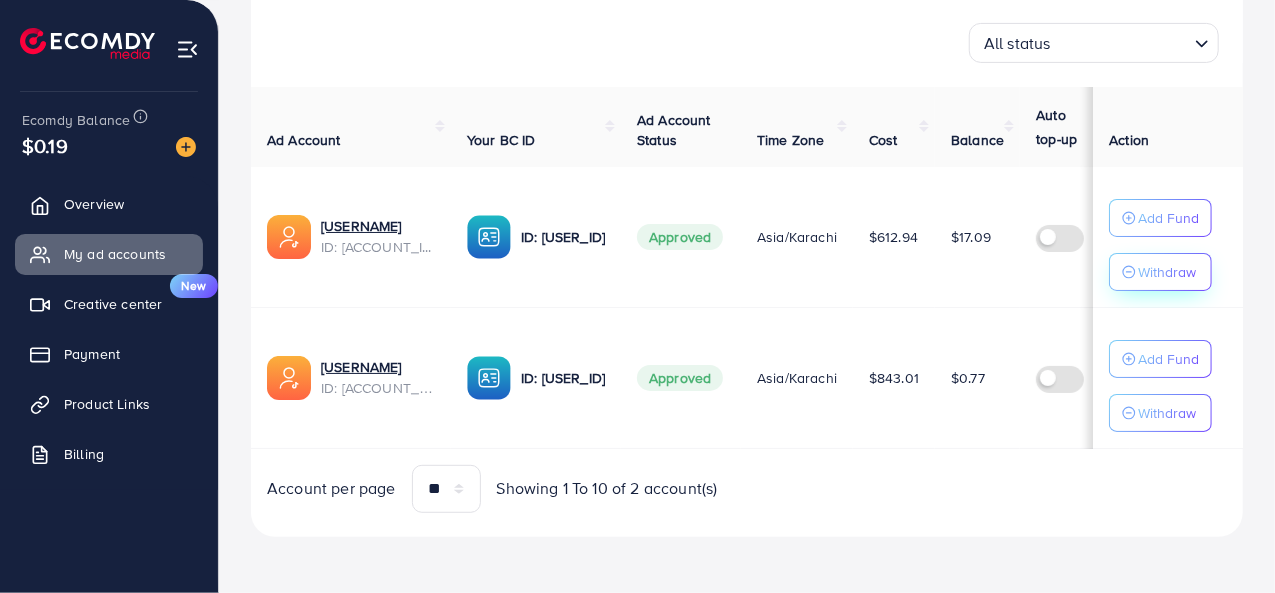 click on "Withdraw" at bounding box center [1167, 272] 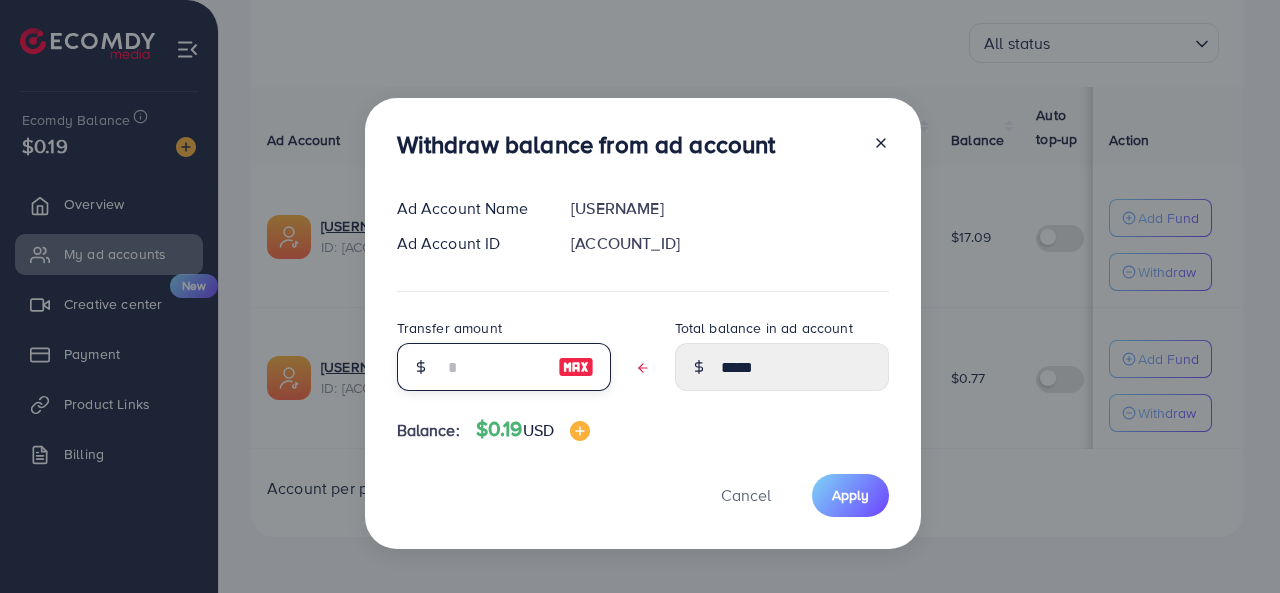 click at bounding box center (493, 367) 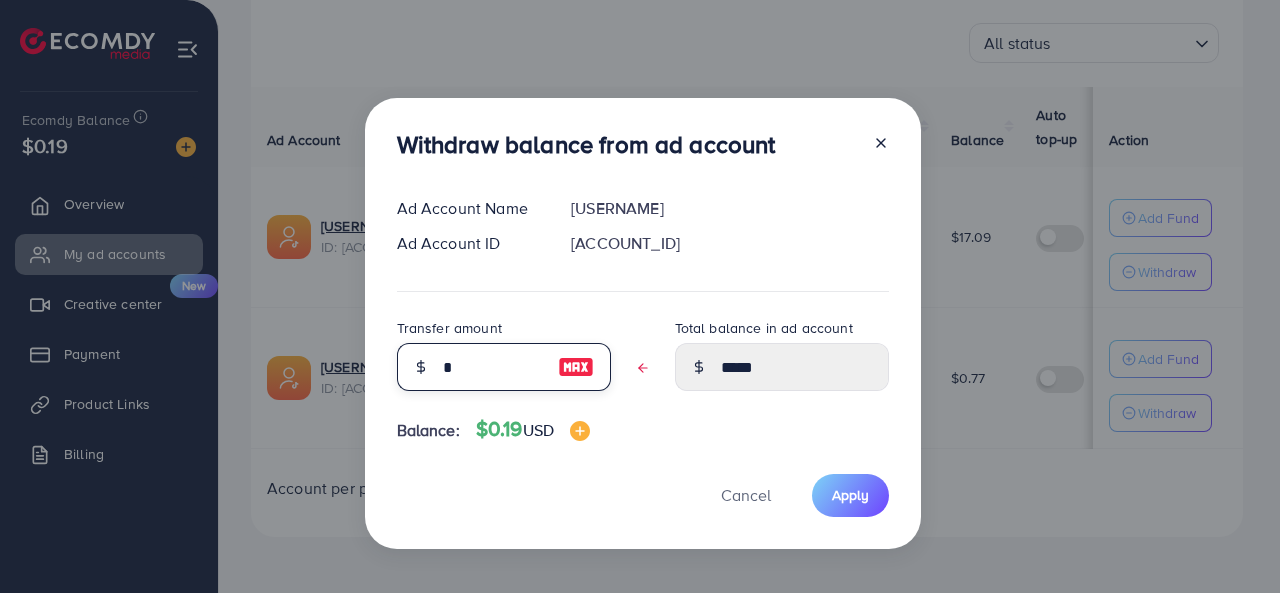 type on "*****" 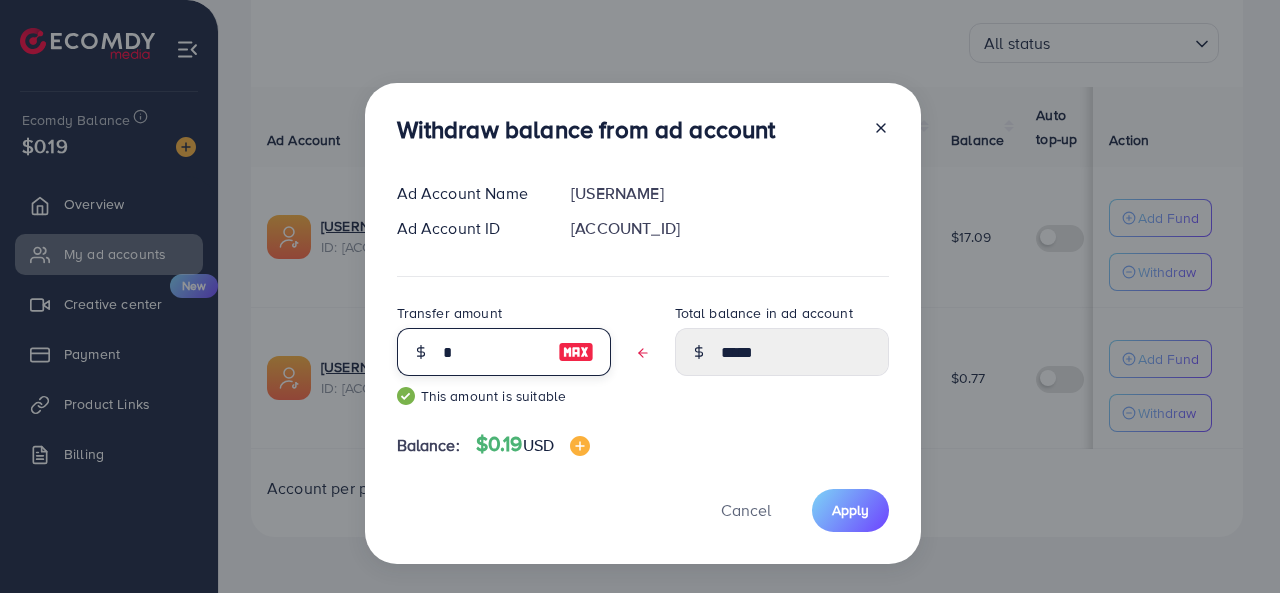 type on "**" 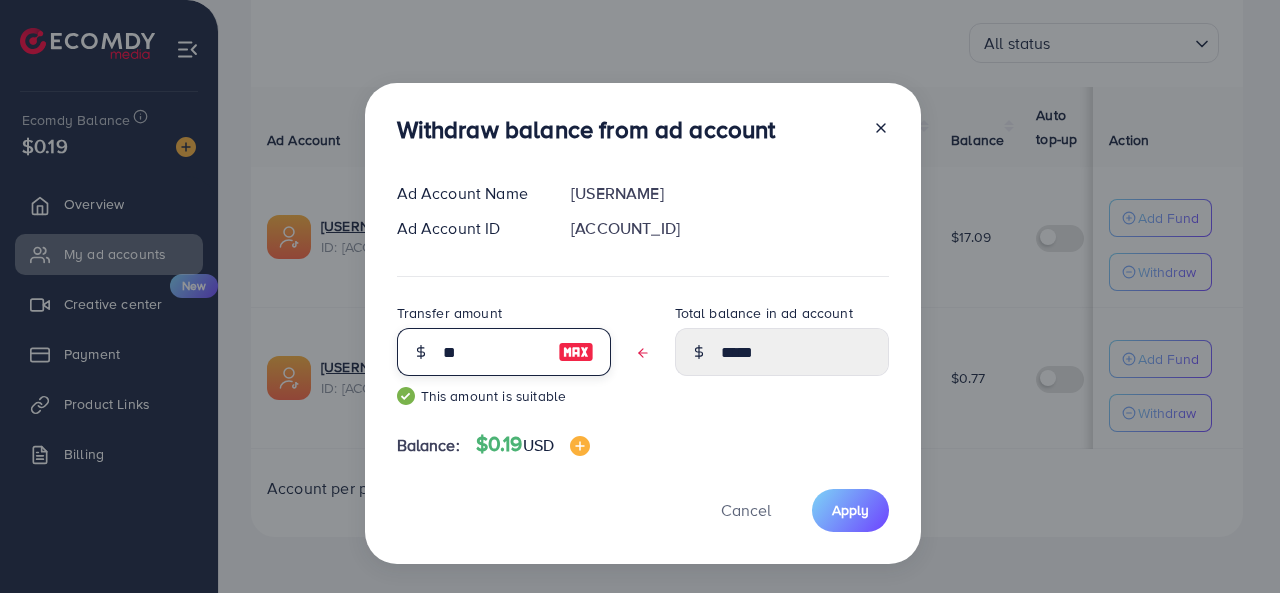 type on "****" 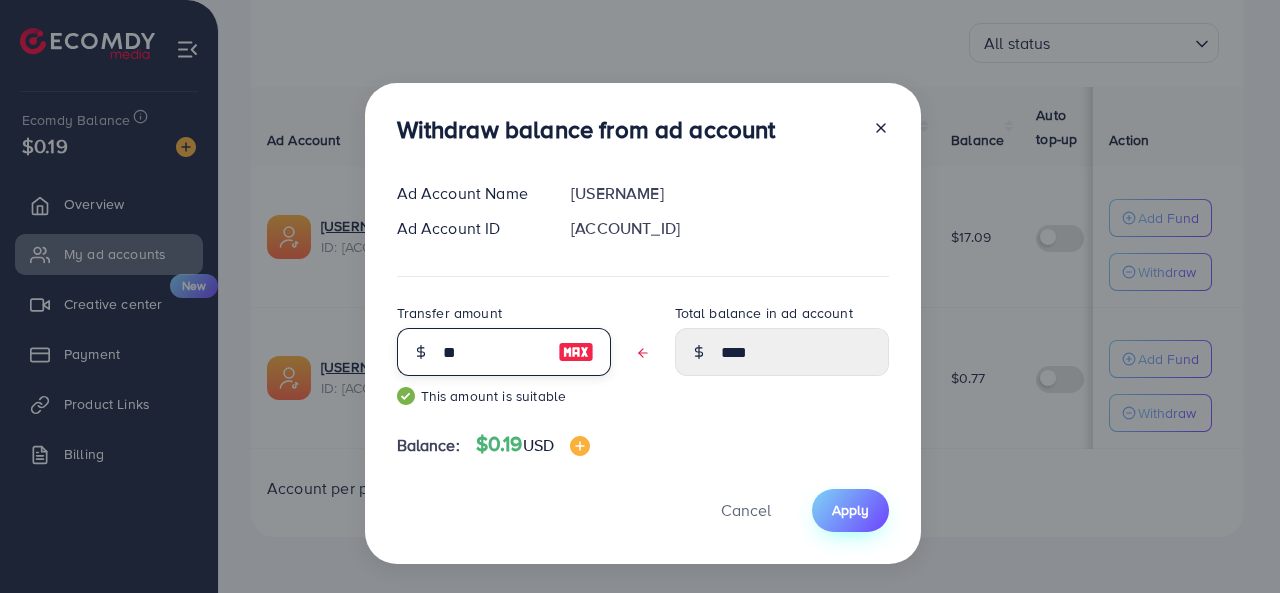 type on "**" 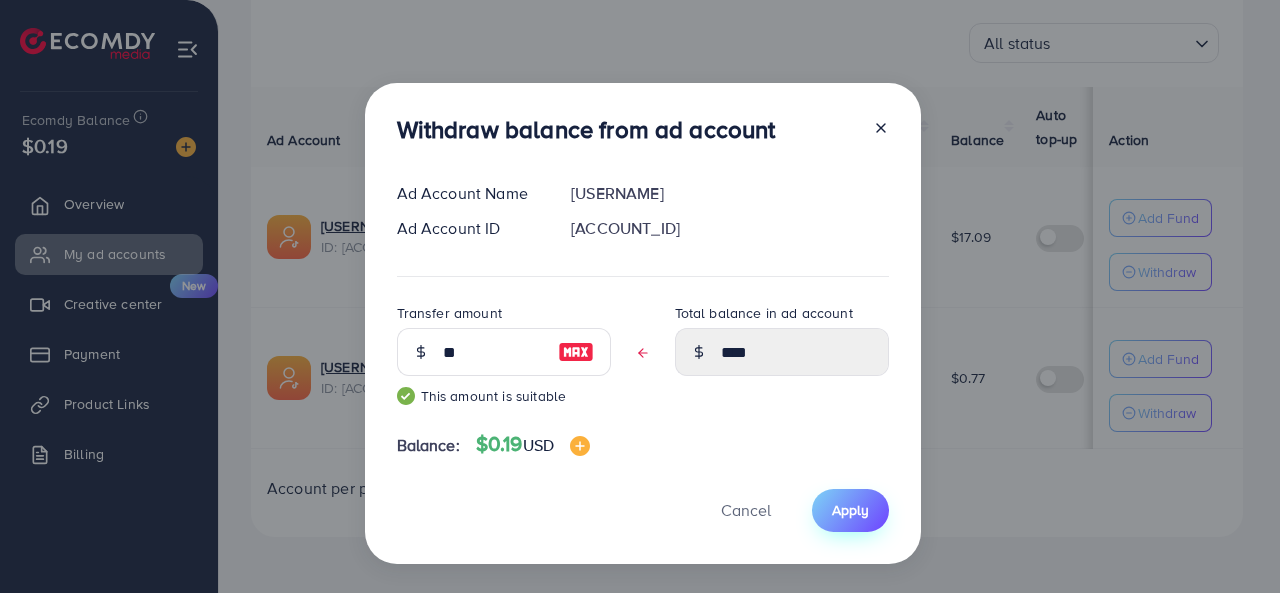 click on "Apply" at bounding box center (850, 510) 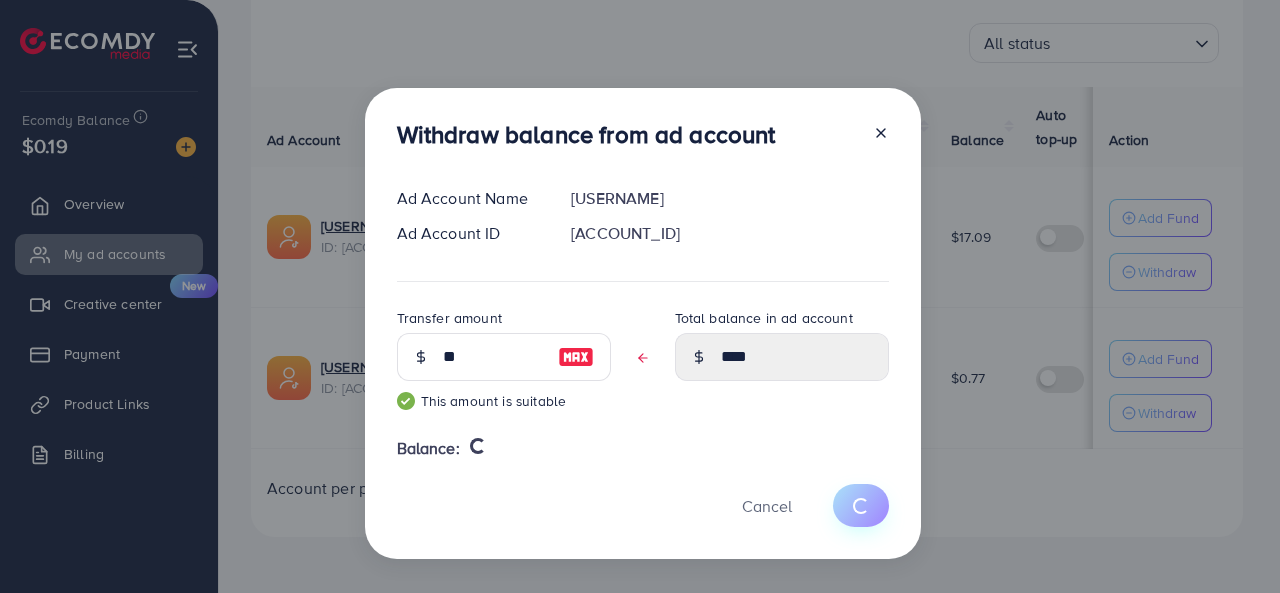 type 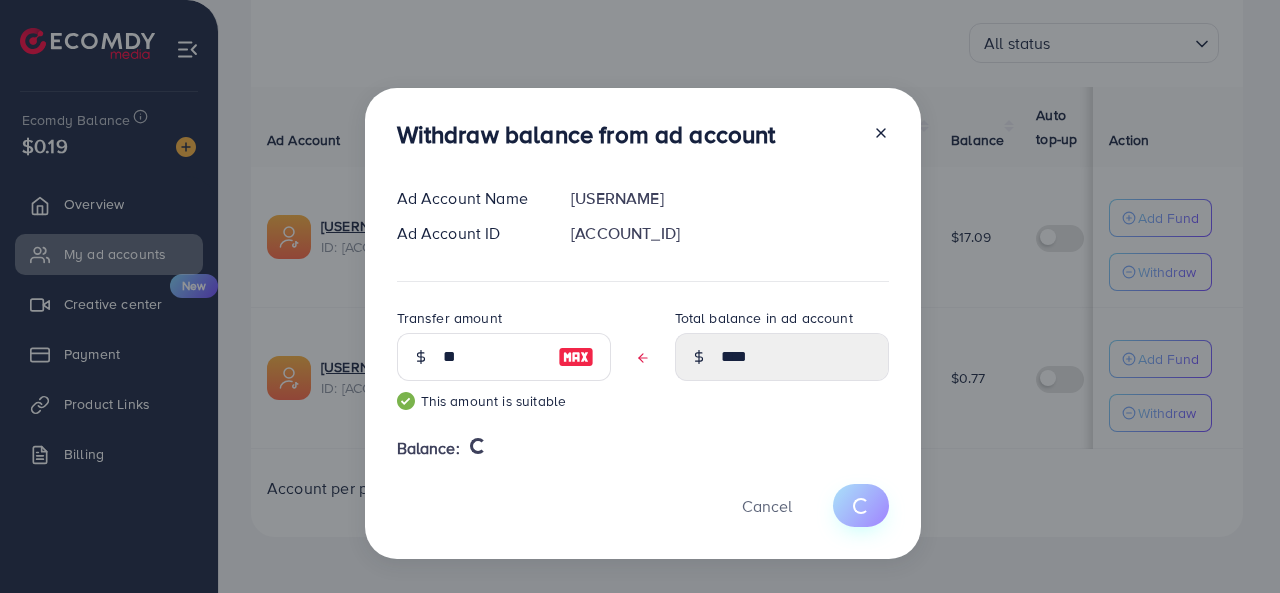 type on "*****" 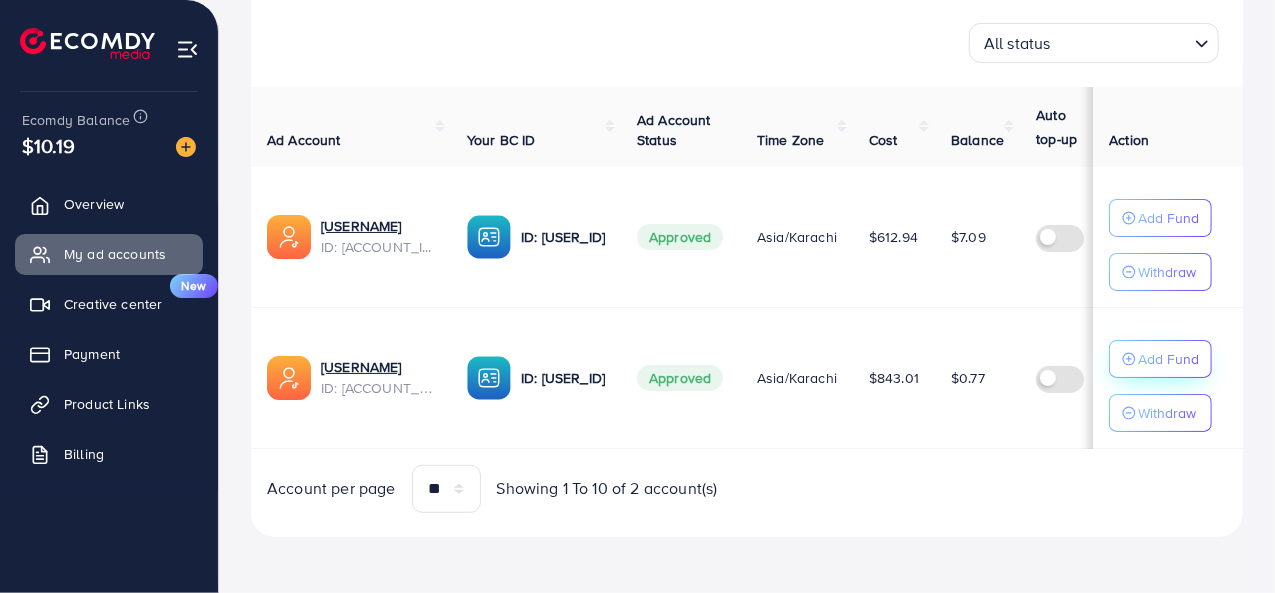 click on "Add Fund" at bounding box center [1168, 218] 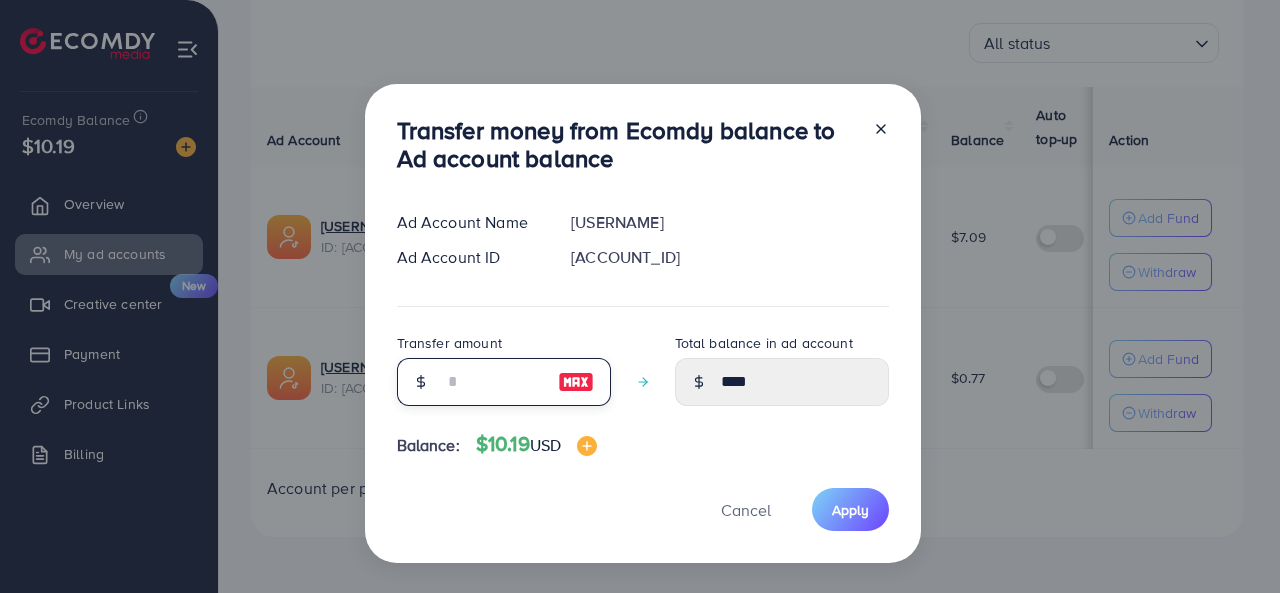 click at bounding box center [493, 382] 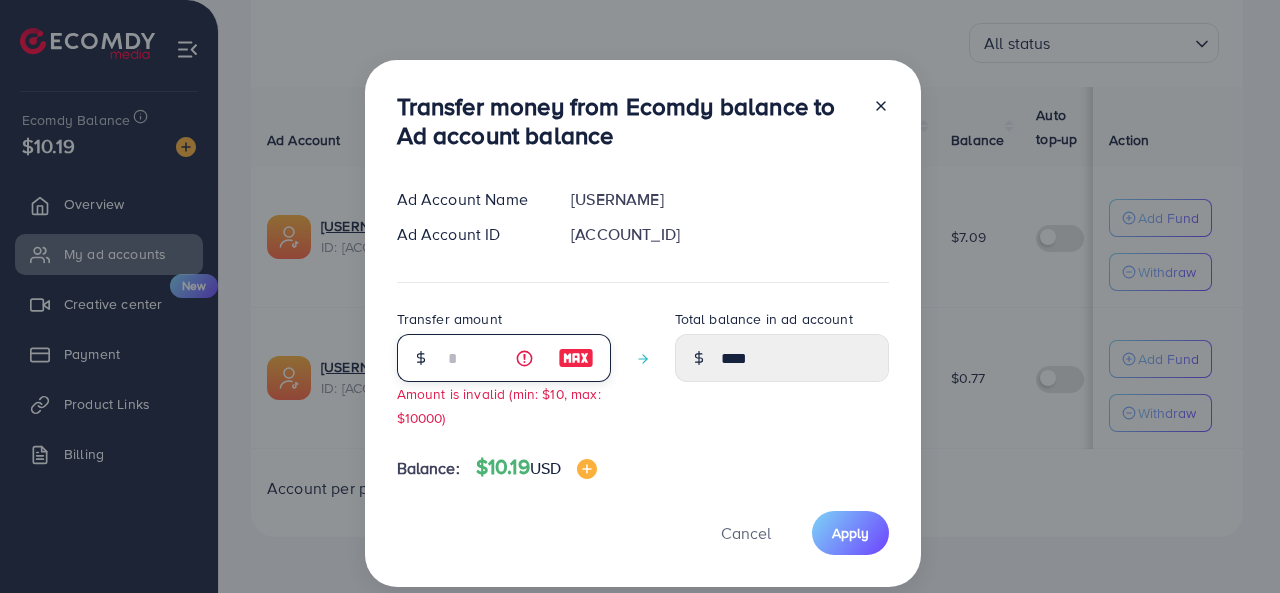 type on "****" 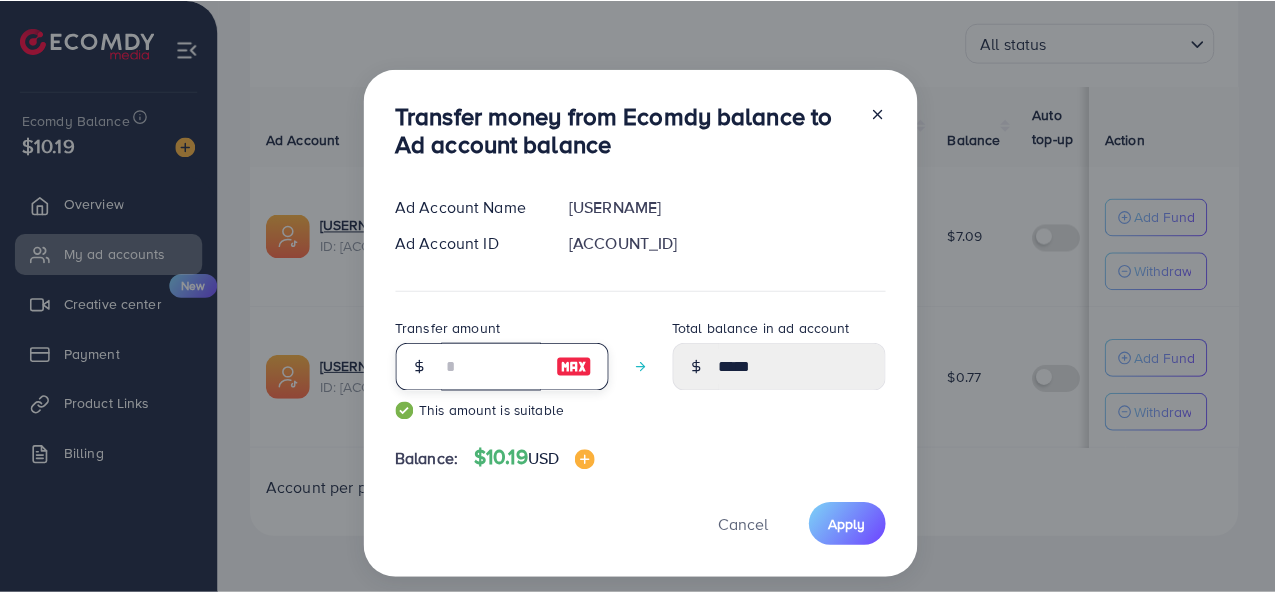 scroll, scrollTop: 27, scrollLeft: 0, axis: vertical 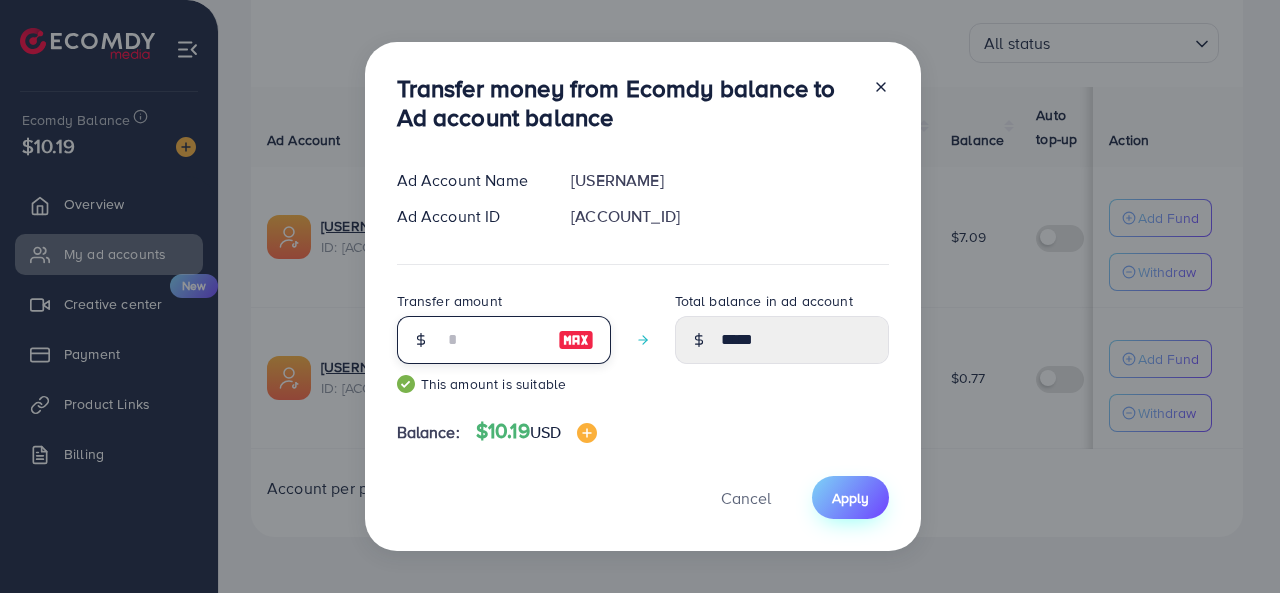 type on "**" 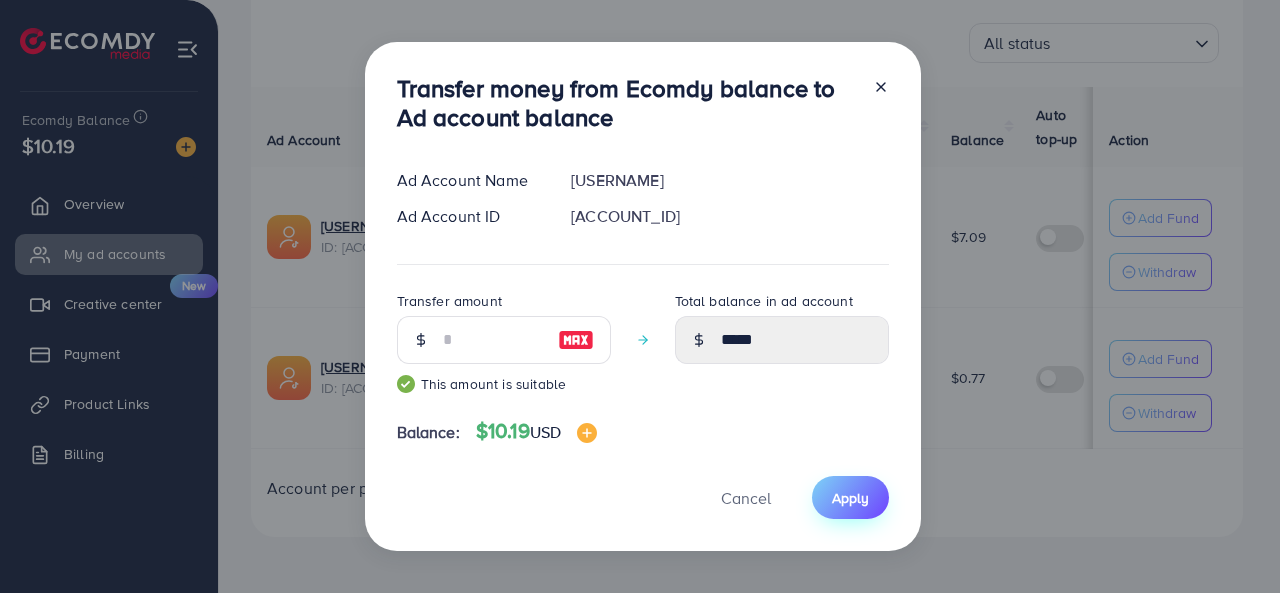 click on "Apply" at bounding box center [850, 497] 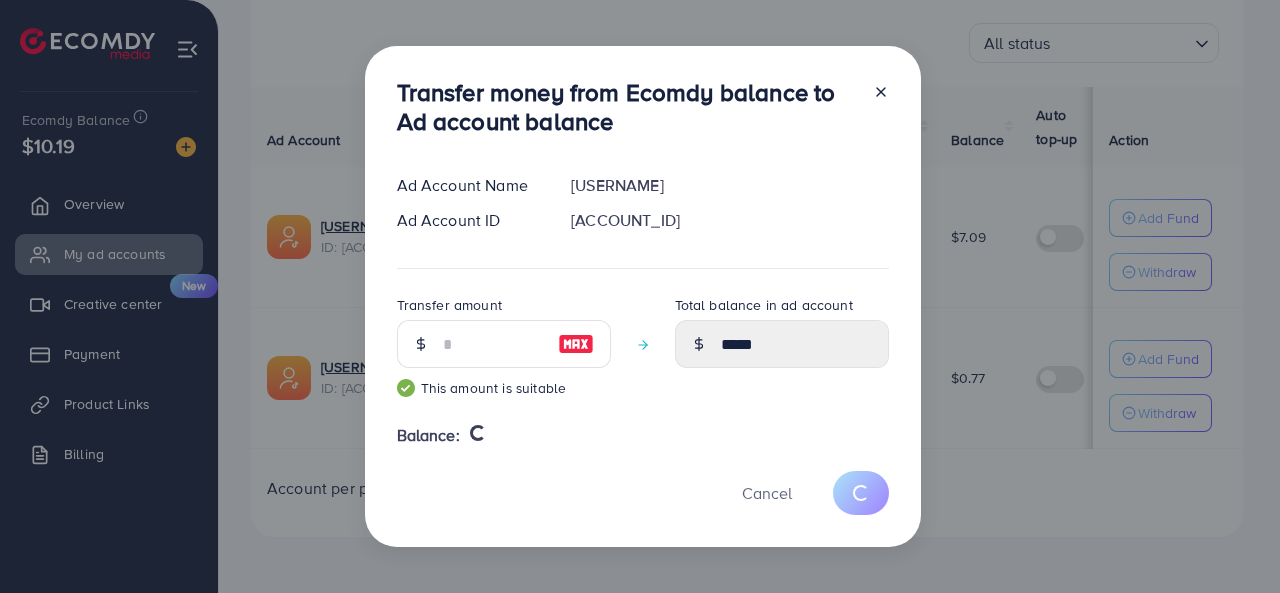 type 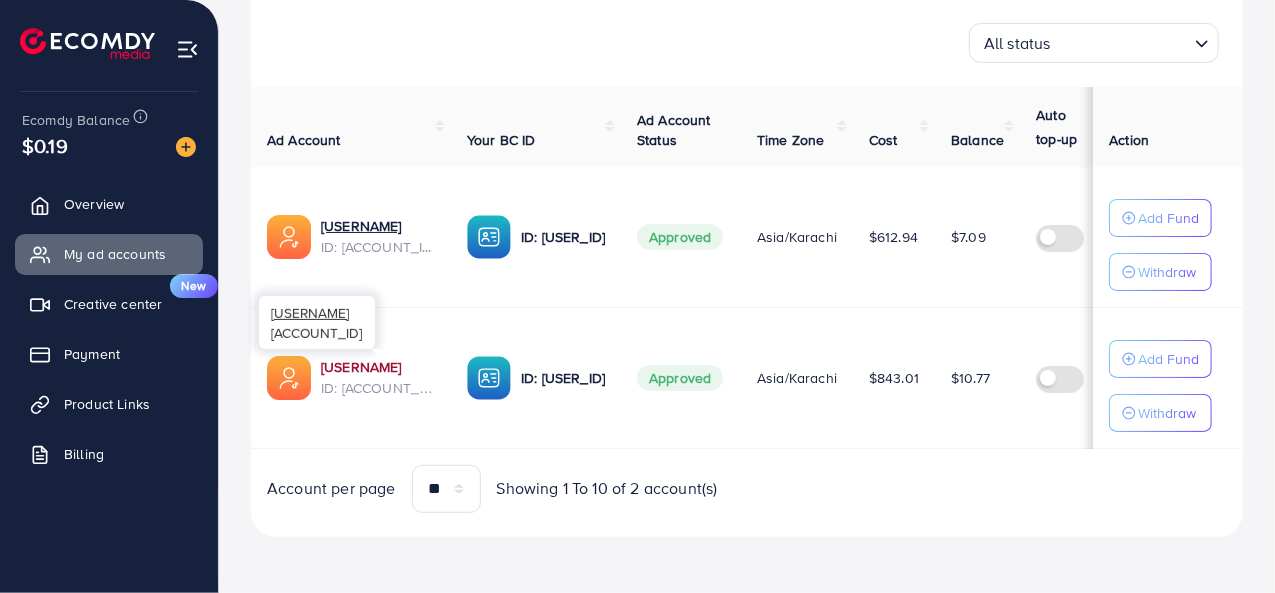 click on "[USERNAME]" at bounding box center [378, 367] 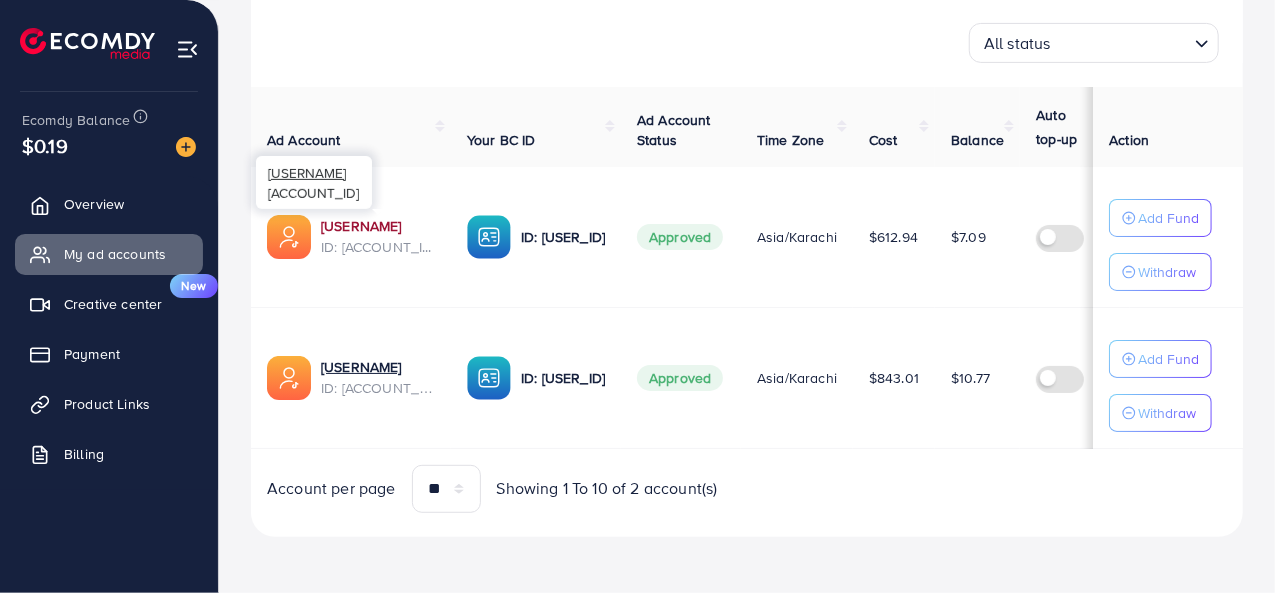 click on "[USERNAME]" at bounding box center (378, 226) 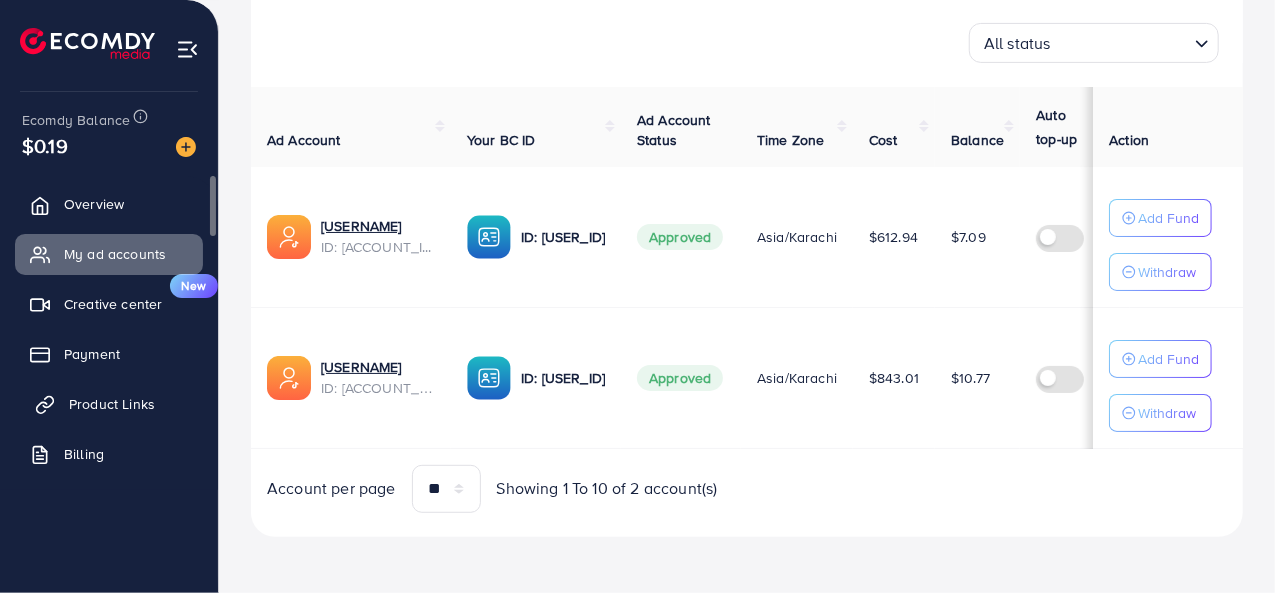 click on "Product Links" at bounding box center (112, 404) 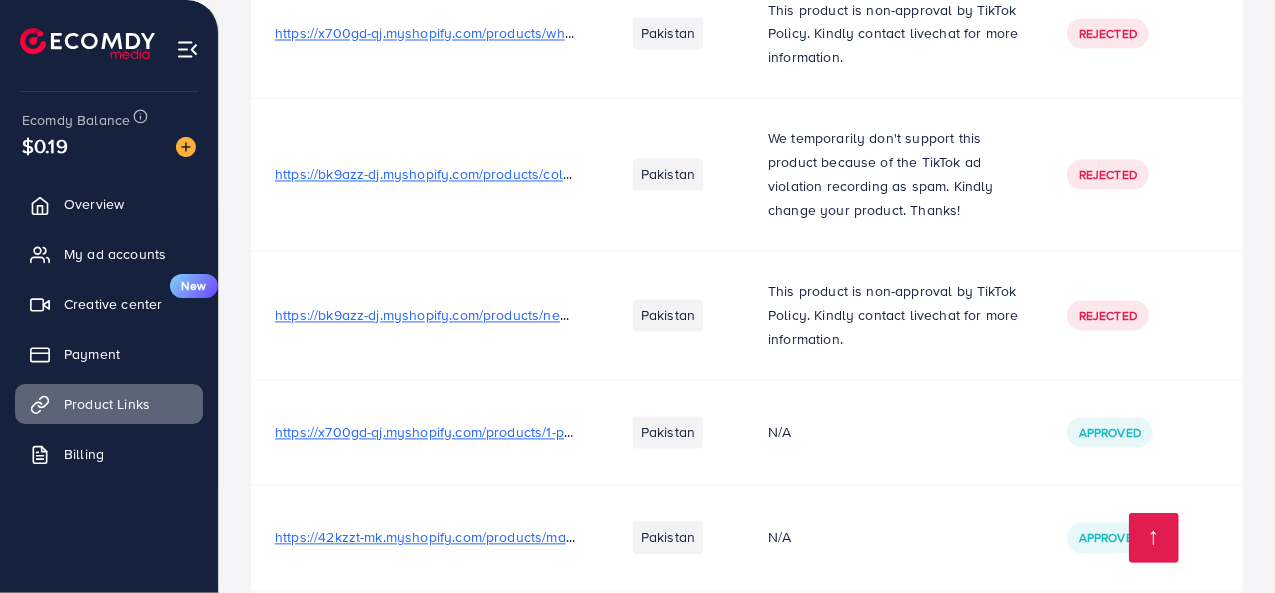 scroll, scrollTop: 5752, scrollLeft: 0, axis: vertical 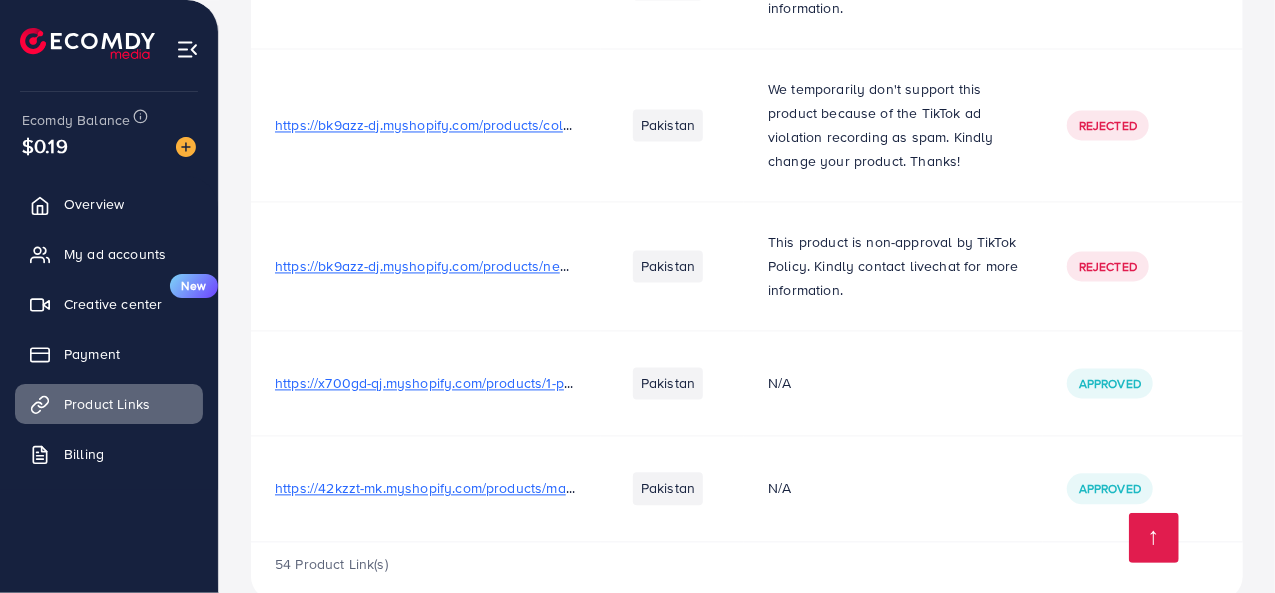 click on "https://42kzzt-mk.myshopify.com/products/magic-practice-copybook4-books-10-ink-refill-book-for-montessori-children-tracing-handwriting-first-learning-books-kids-preschool?utm_source=copyToPasteBoard&utm_medium=product-links&utm_content=web" at bounding box center (1081, 488) 